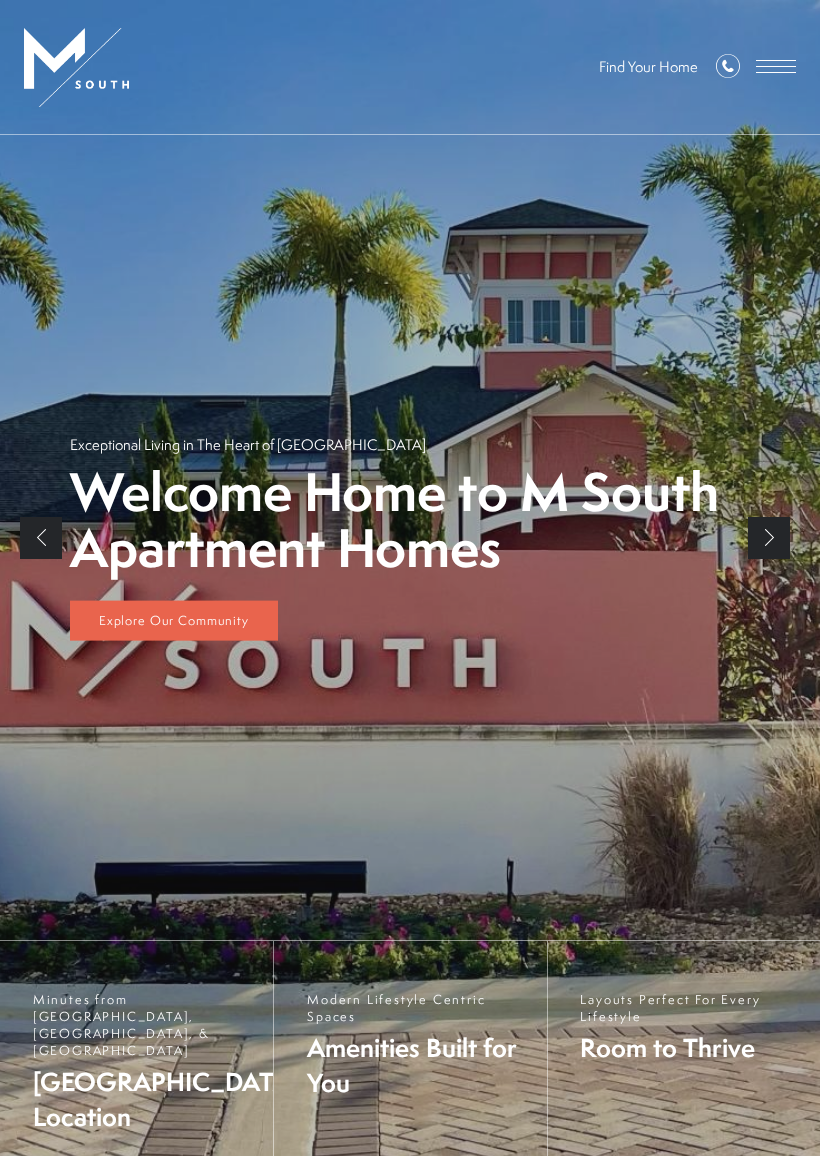 scroll, scrollTop: 0, scrollLeft: 0, axis: both 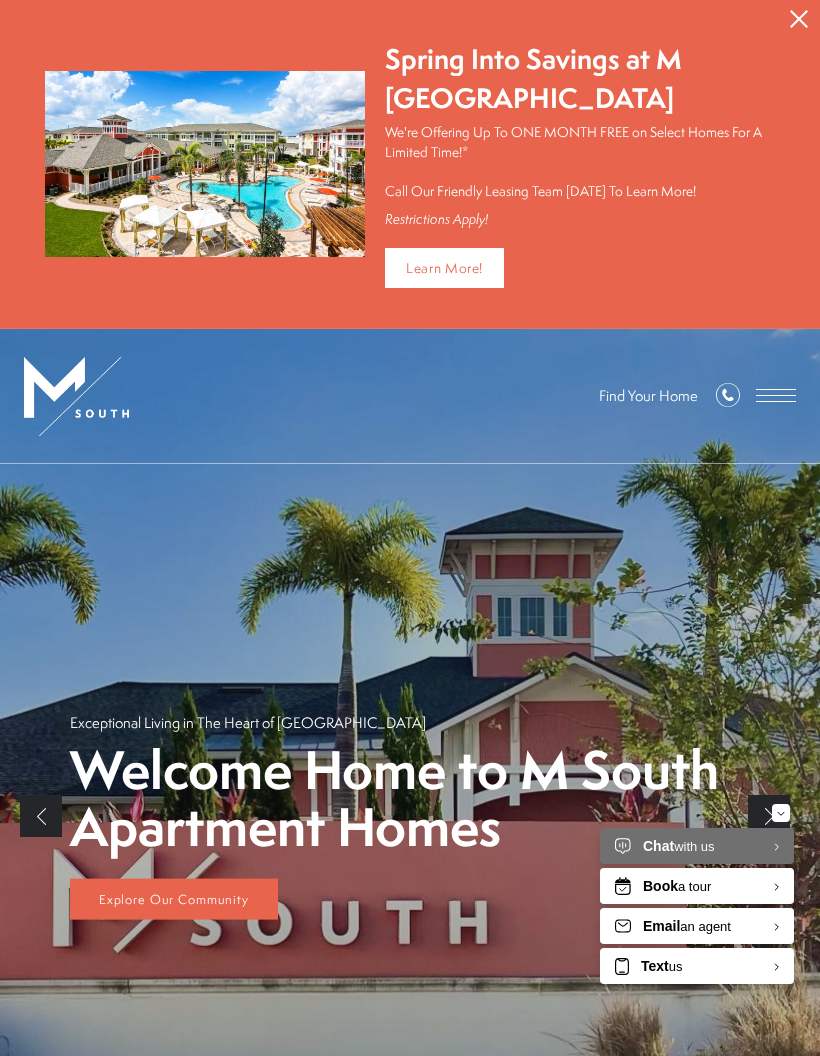click at bounding box center (776, 395) 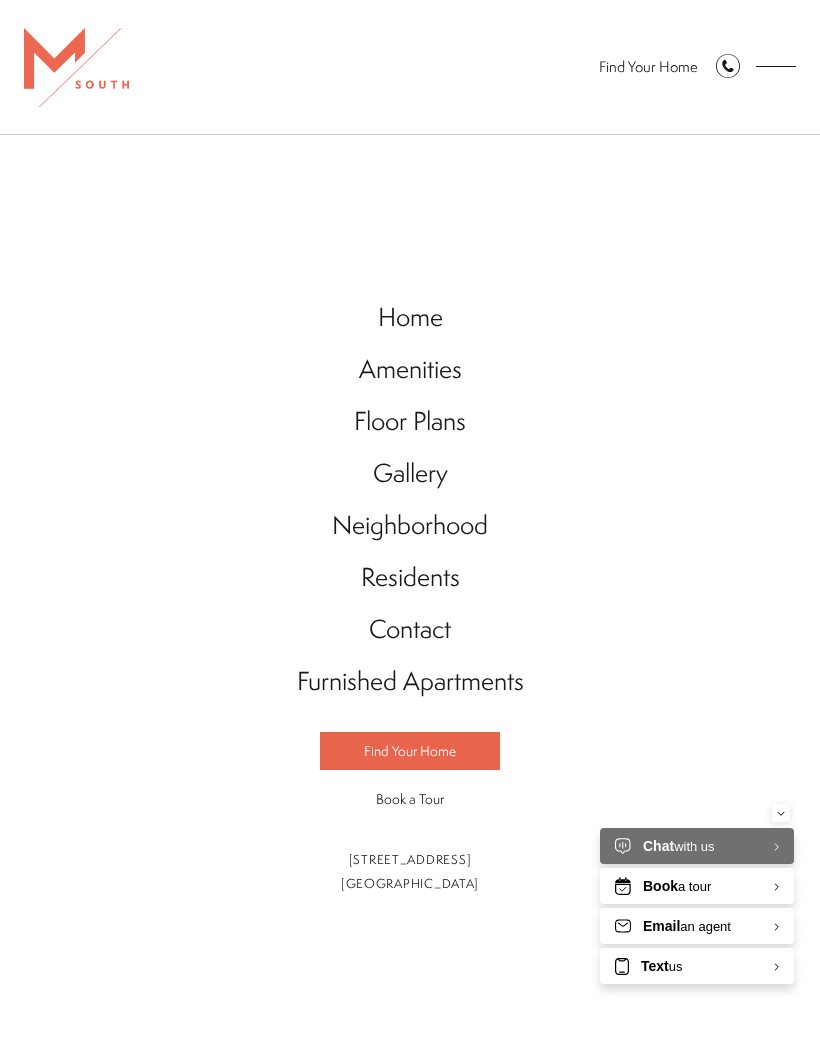 click on "Find Your Home" at bounding box center [410, 751] 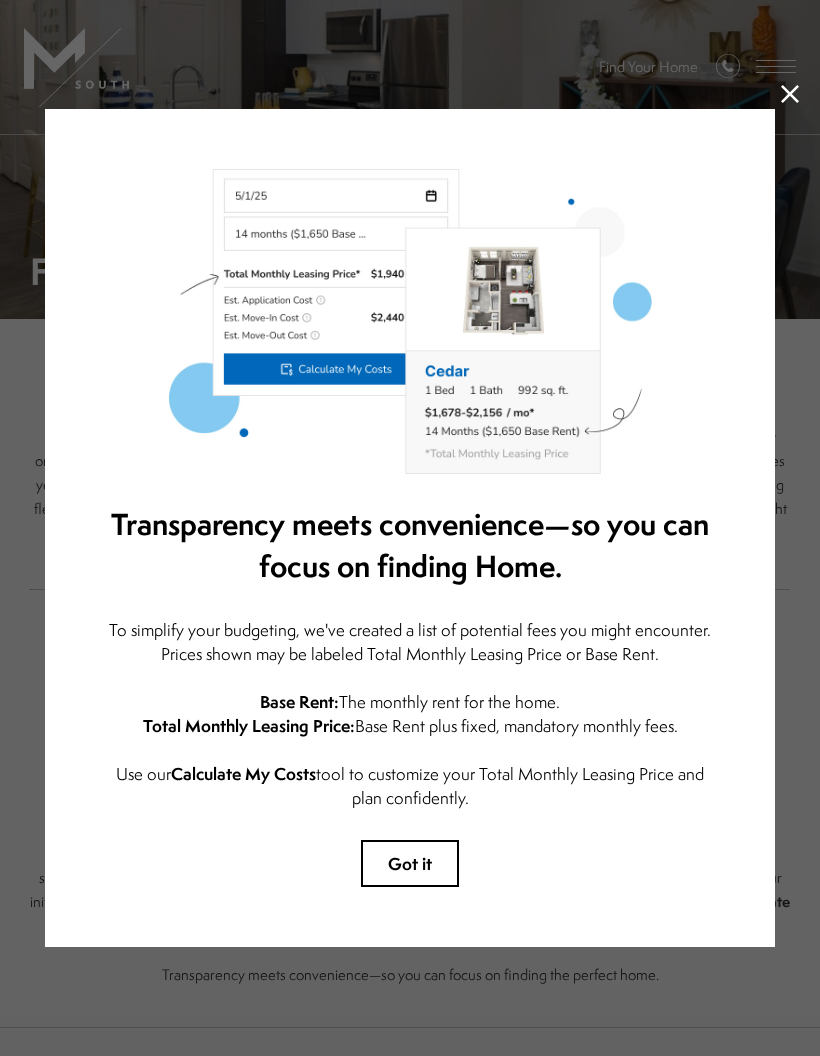 scroll, scrollTop: 0, scrollLeft: 0, axis: both 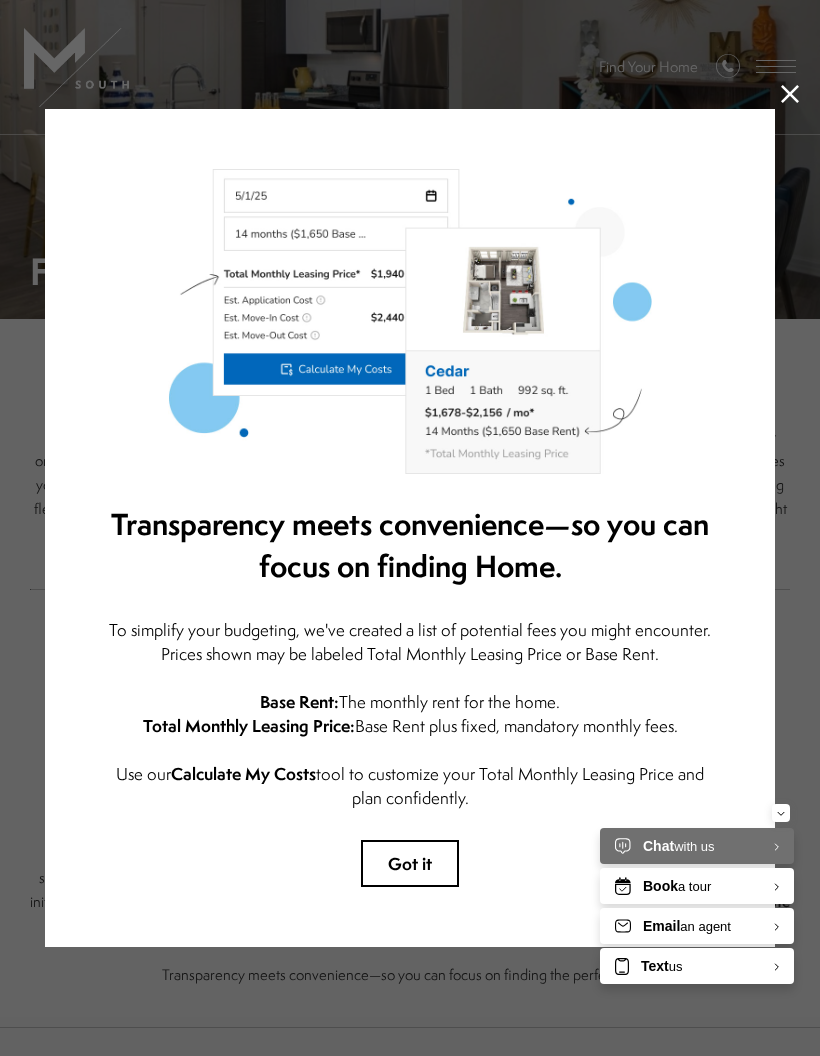 click 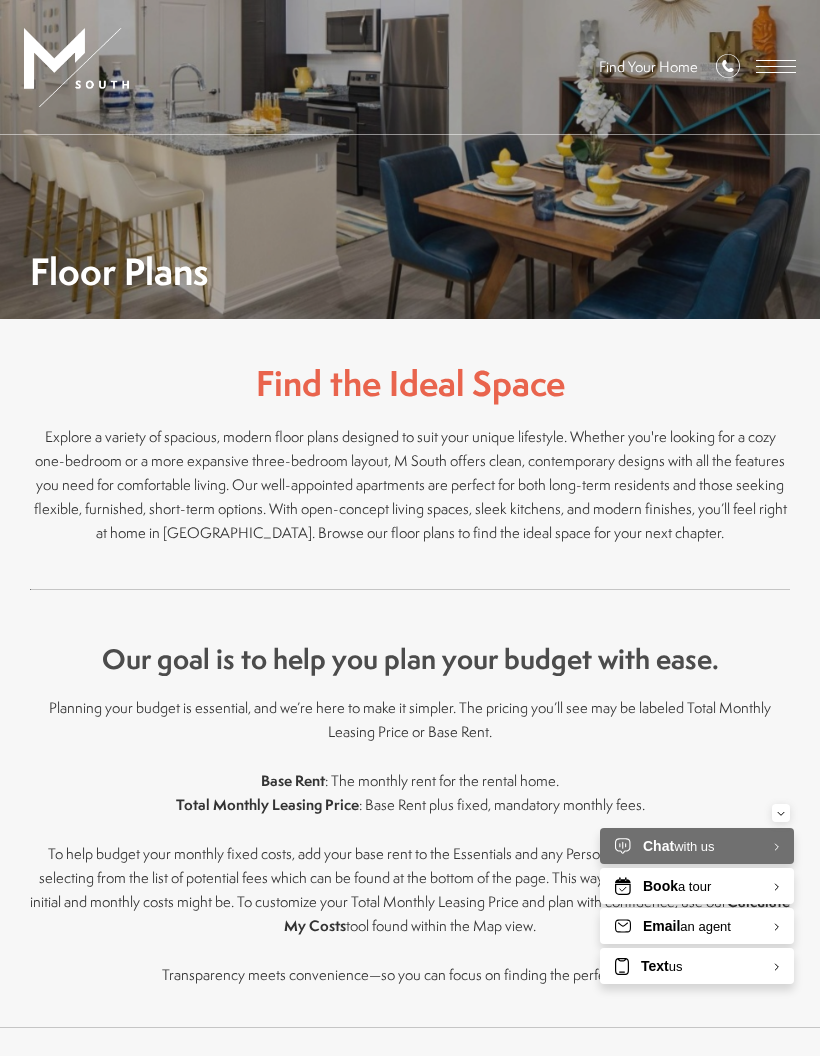 click on "Find Your Home" at bounding box center [648, 66] 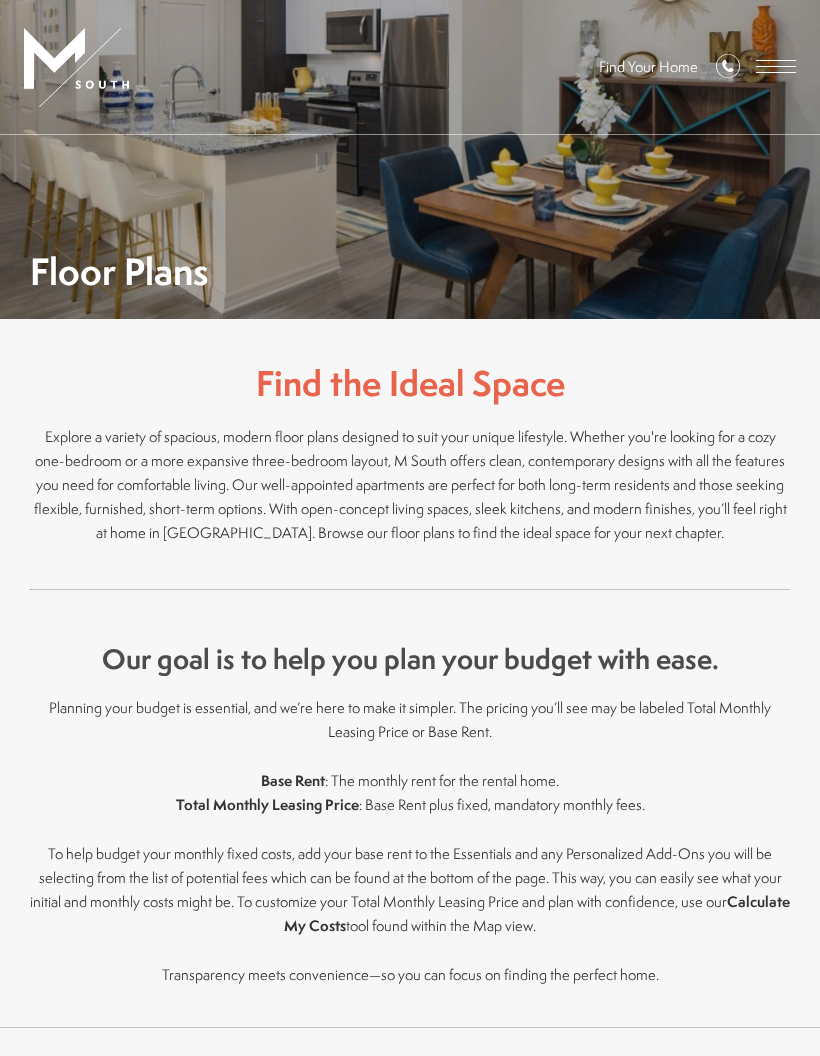 scroll, scrollTop: 0, scrollLeft: 0, axis: both 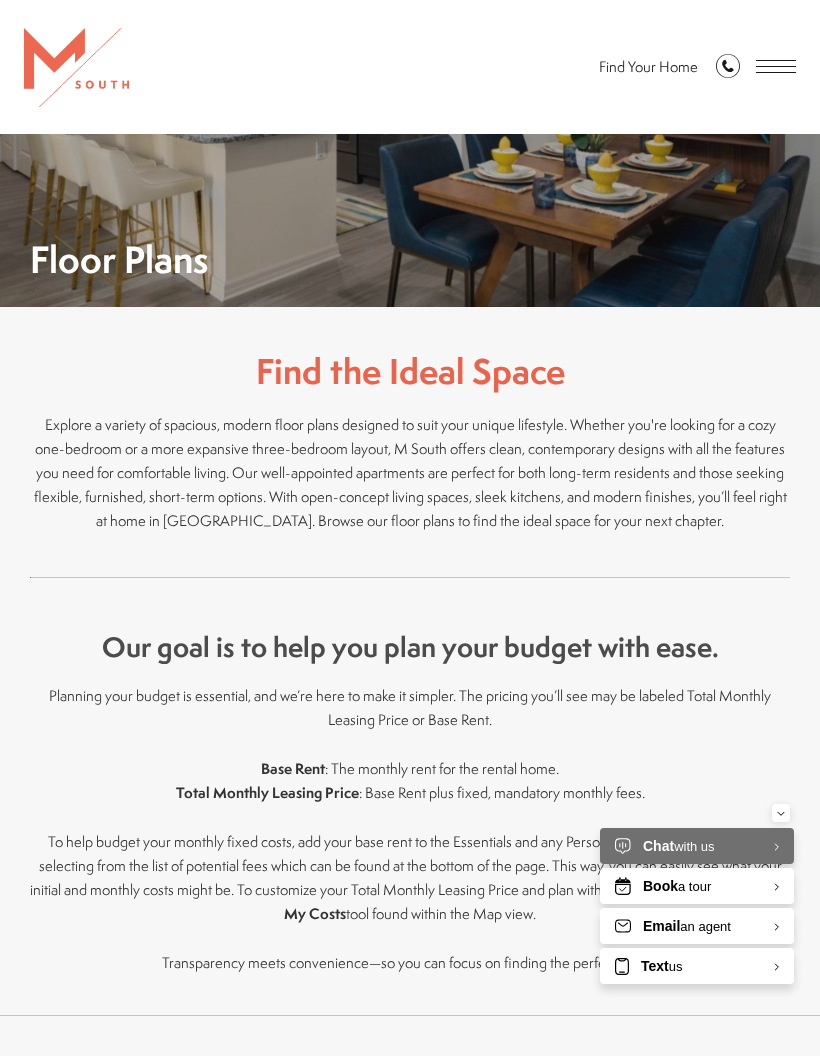 click at bounding box center (776, 66) 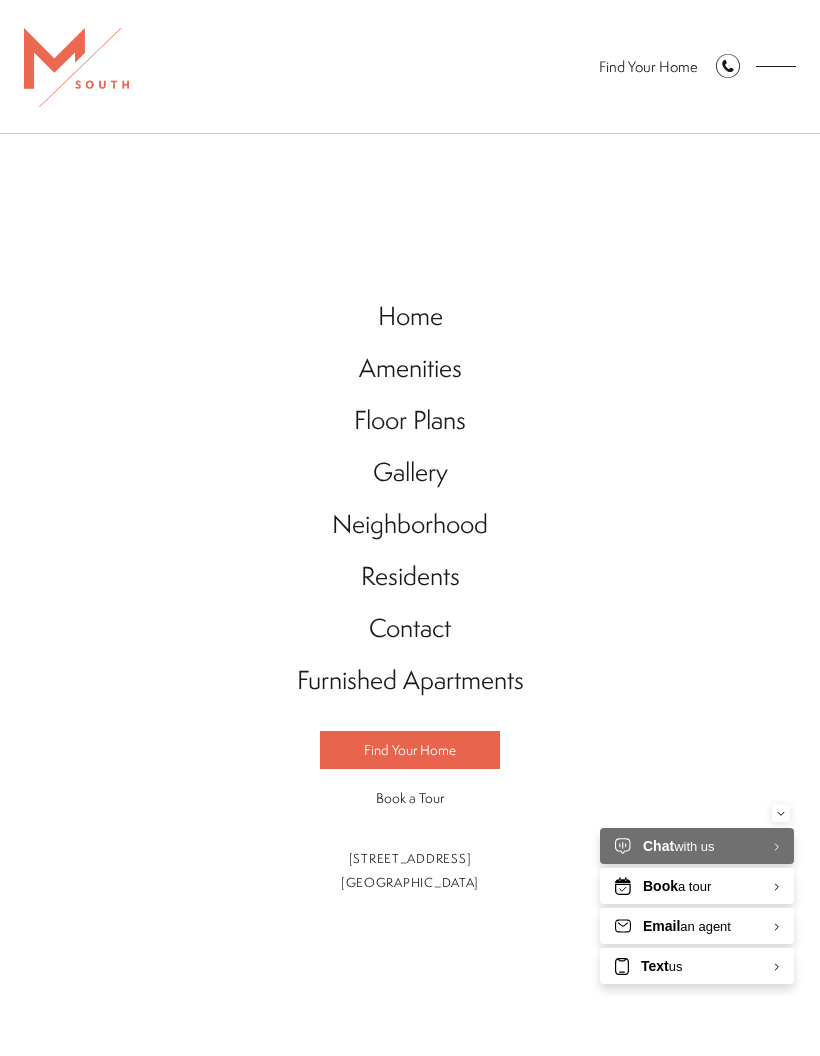 click on "Find Your Home" at bounding box center [648, 66] 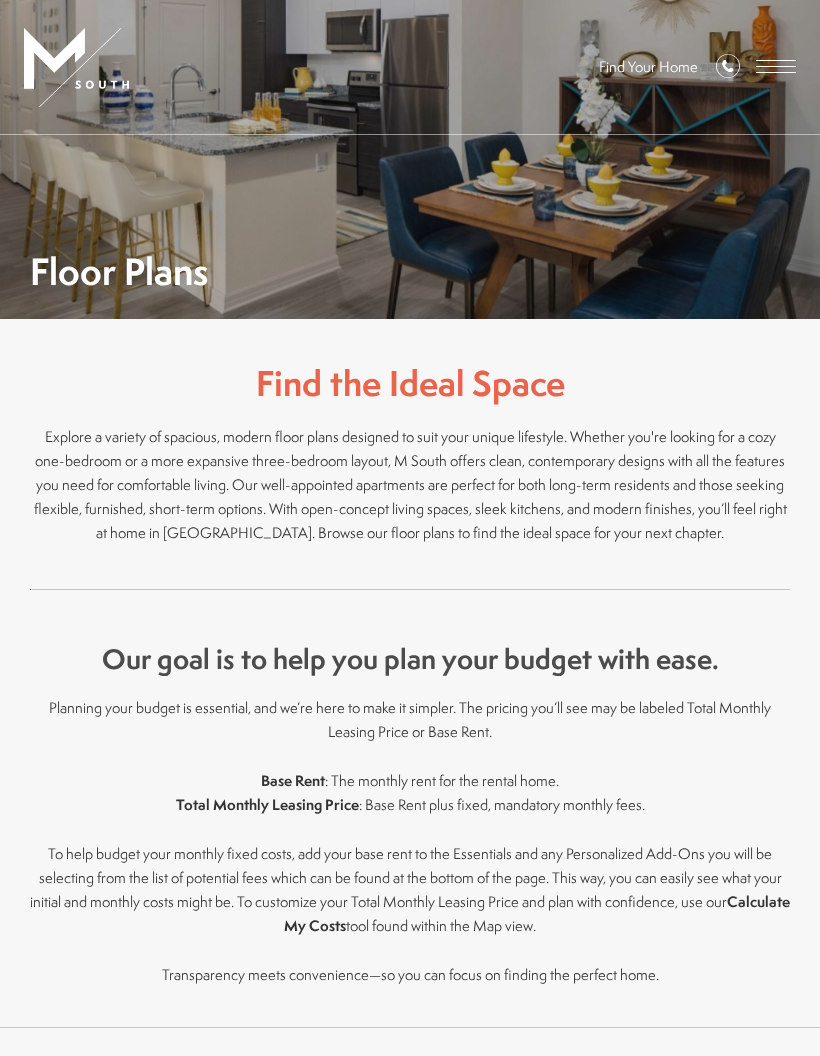 scroll, scrollTop: 0, scrollLeft: 0, axis: both 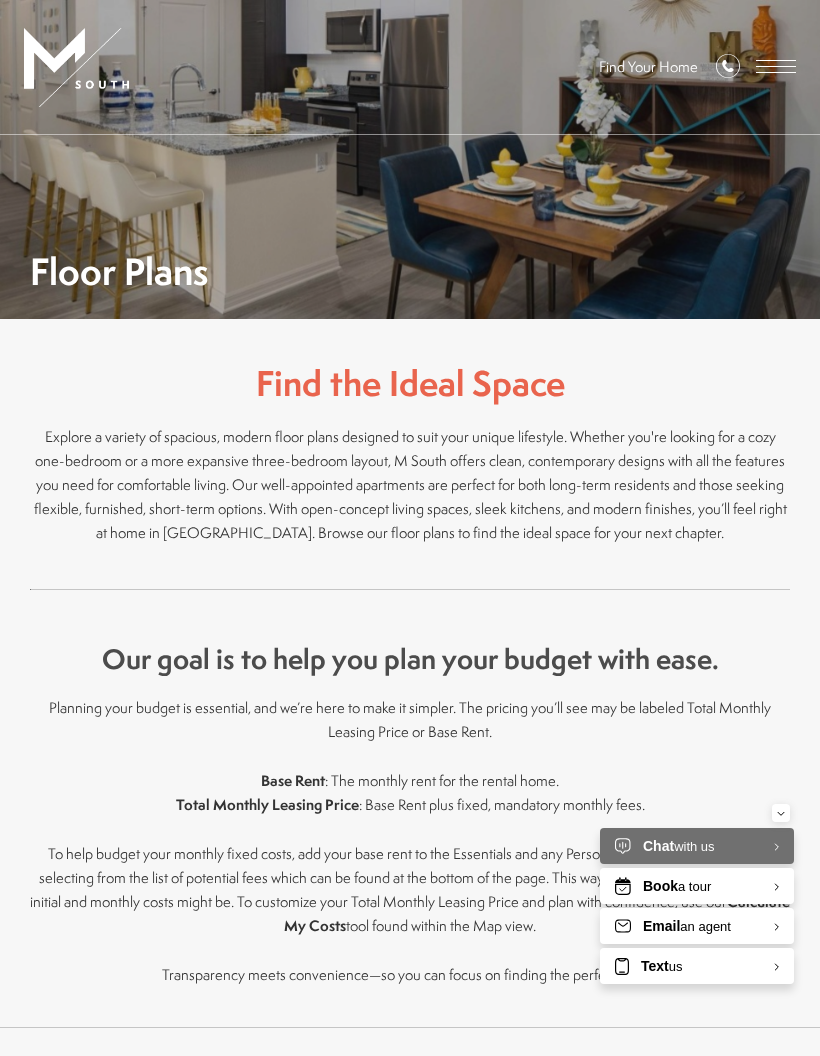 click at bounding box center [776, 66] 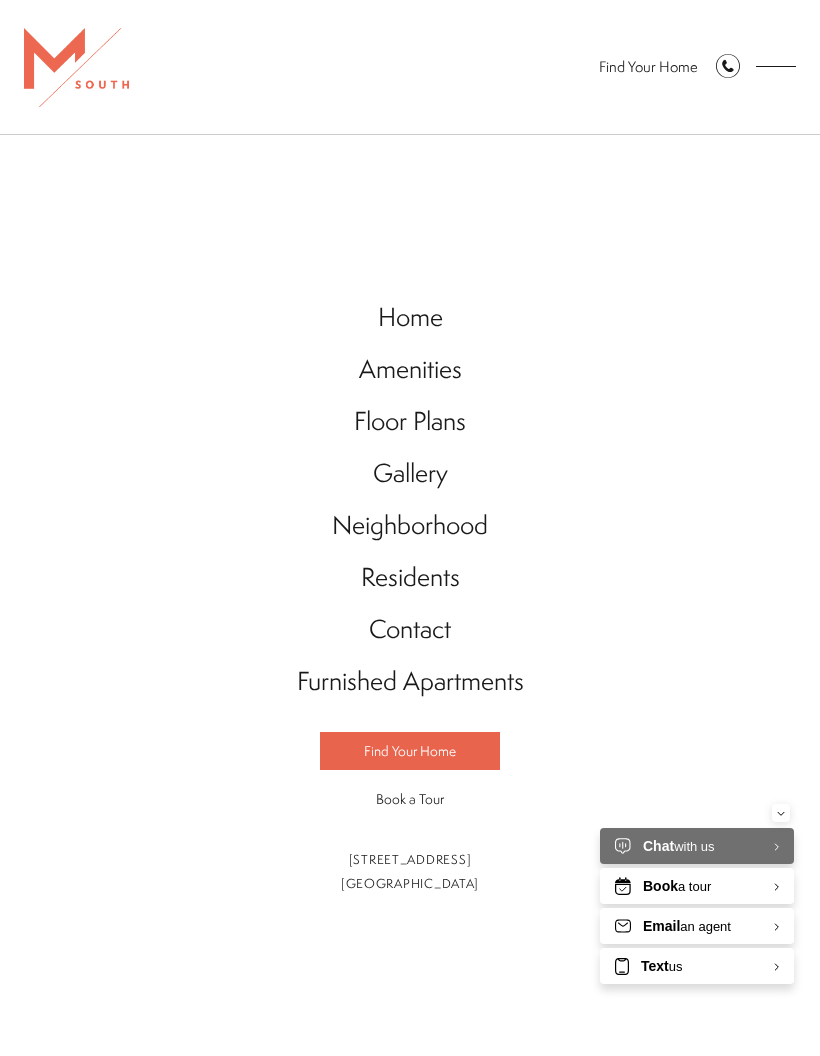click on "Find Your Home" at bounding box center [410, 751] 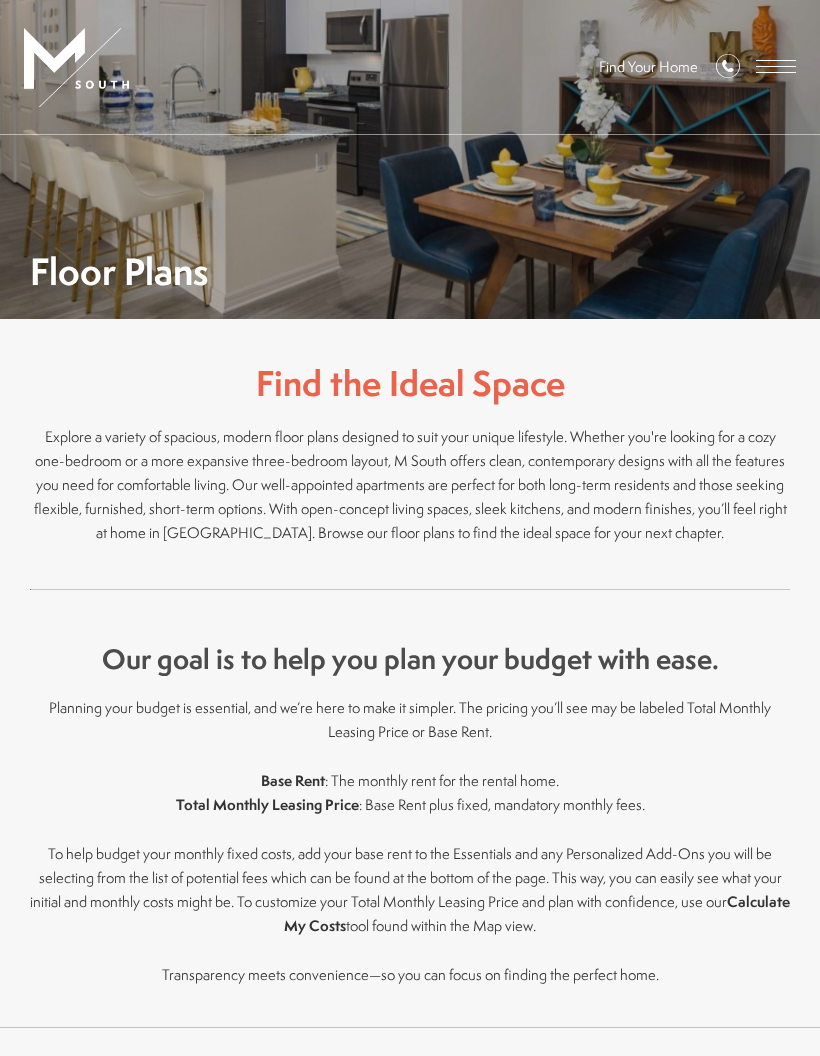 scroll, scrollTop: 0, scrollLeft: 0, axis: both 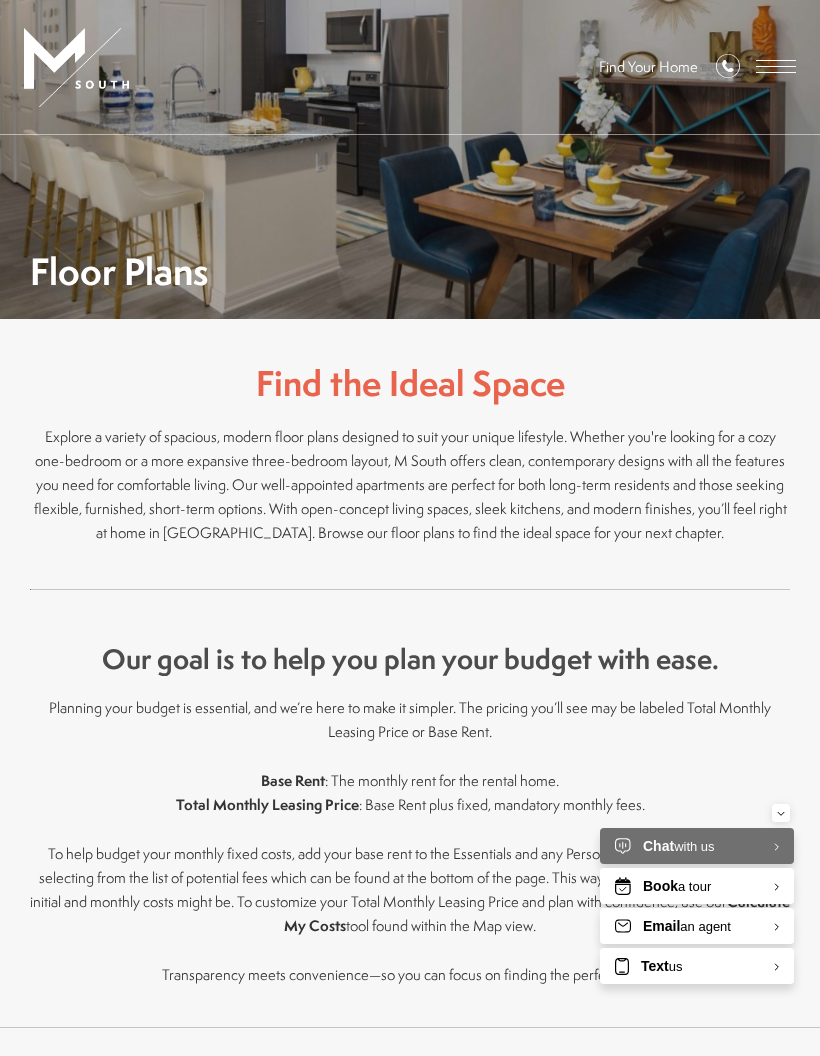 click at bounding box center [776, 66] 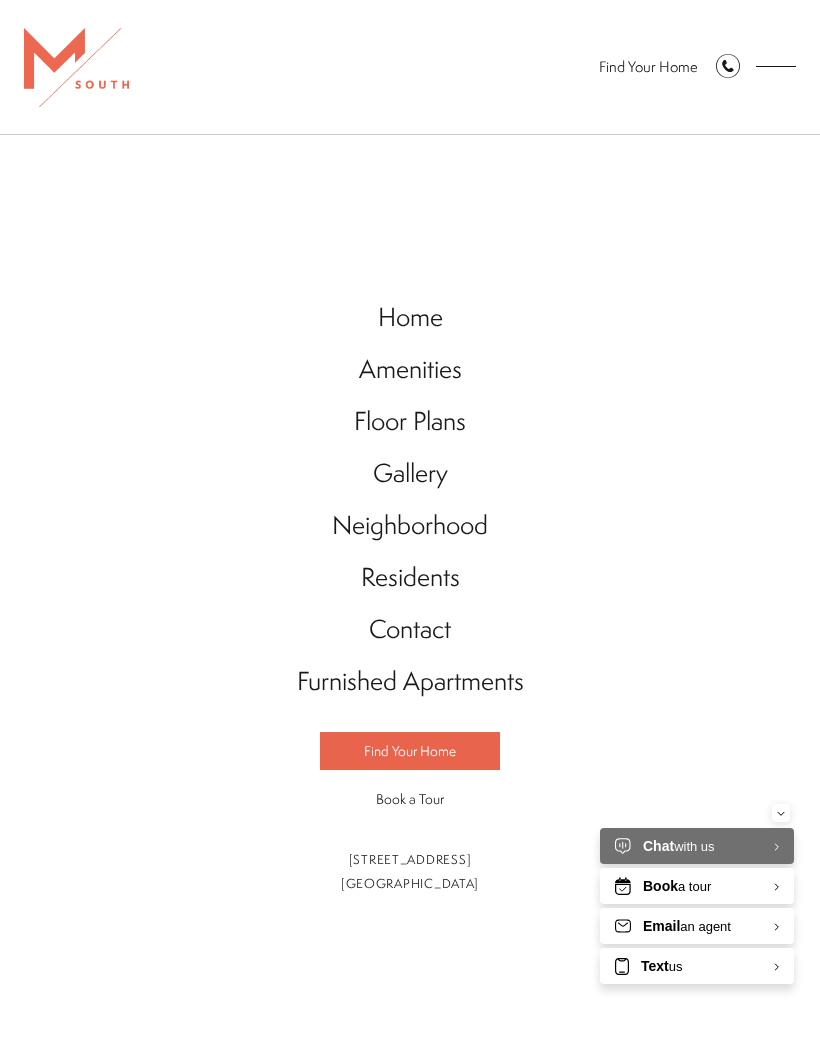 click on "Residents" at bounding box center (410, 577) 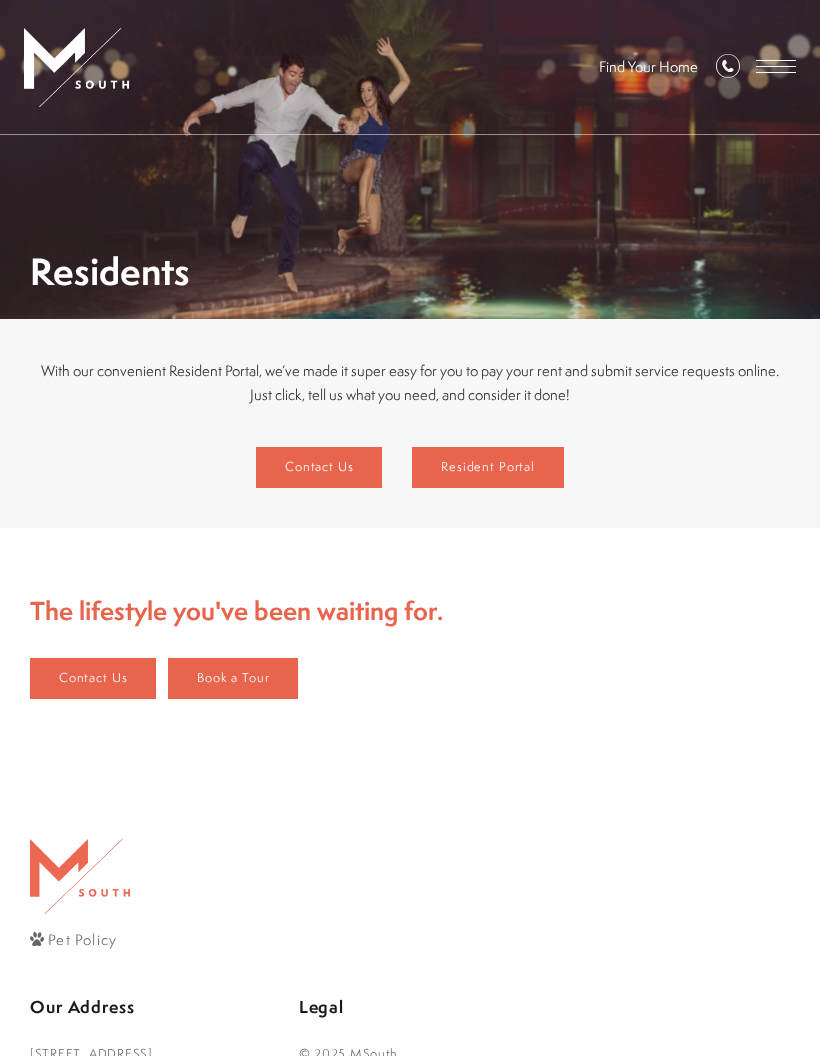 scroll, scrollTop: 0, scrollLeft: 0, axis: both 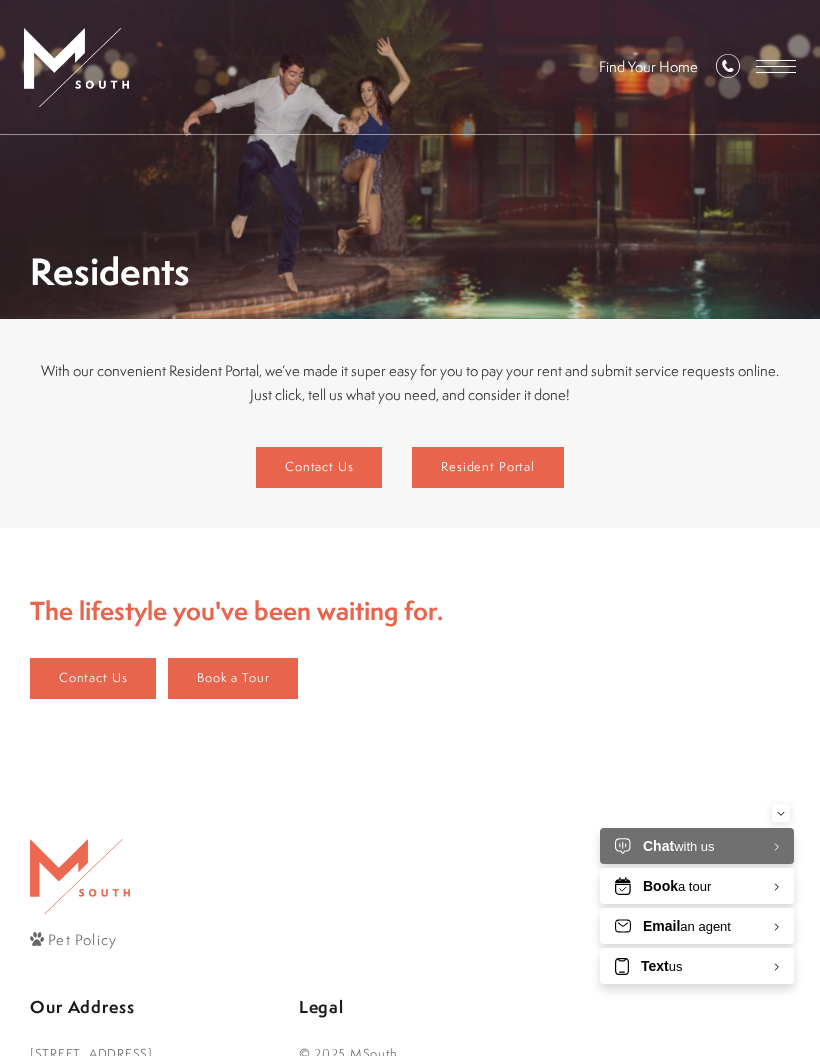 click on "Resident Portal" at bounding box center [488, 467] 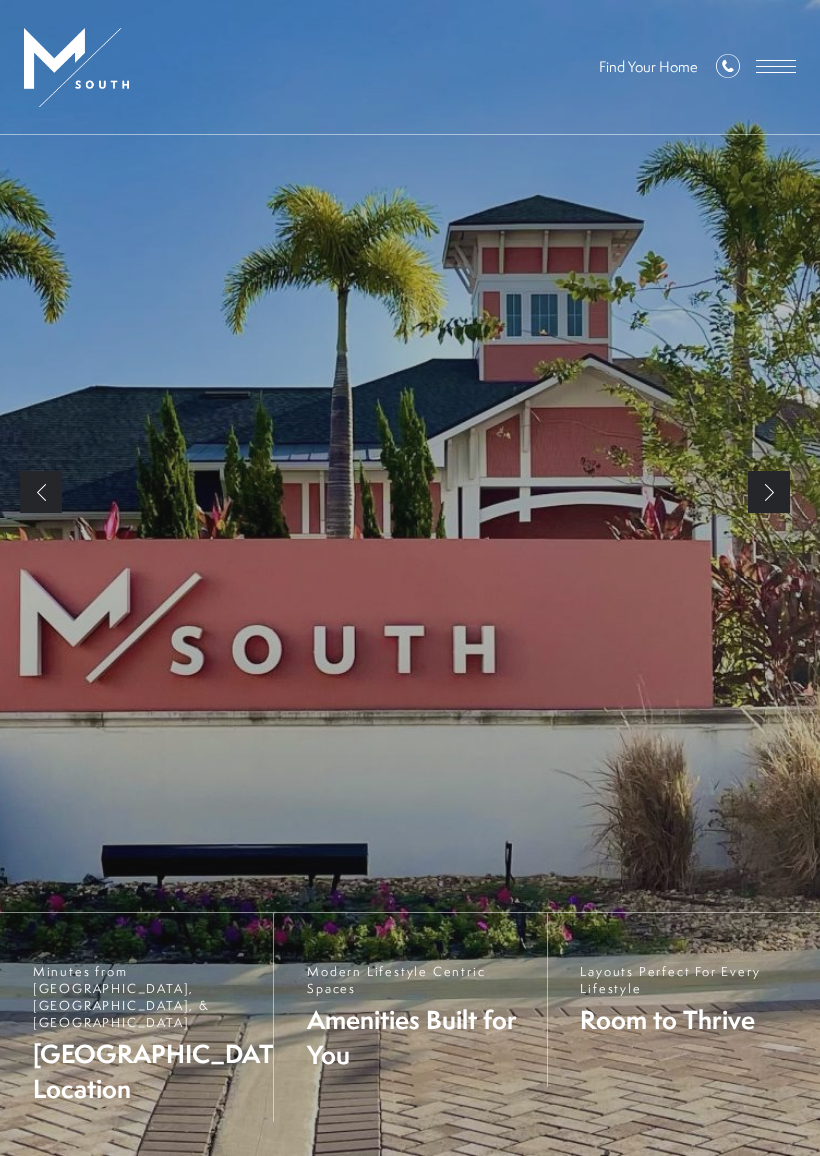scroll, scrollTop: 0, scrollLeft: 0, axis: both 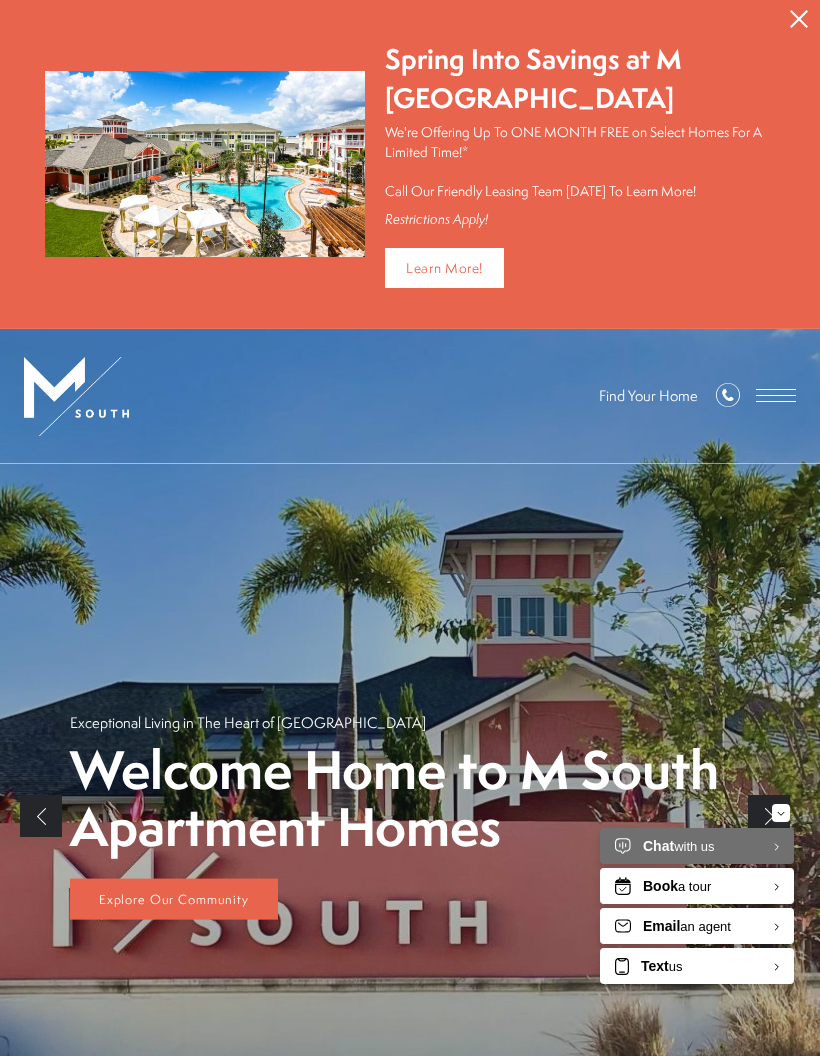 click at bounding box center (776, 395) 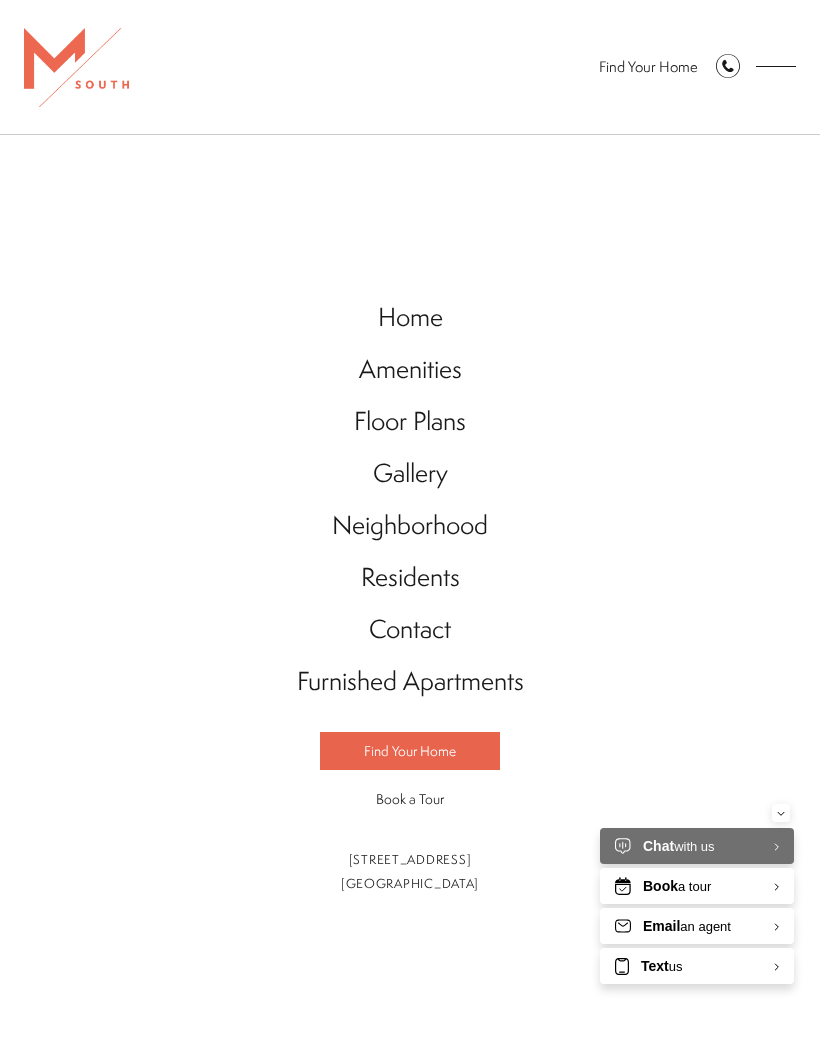 click on "Residents" at bounding box center [410, 577] 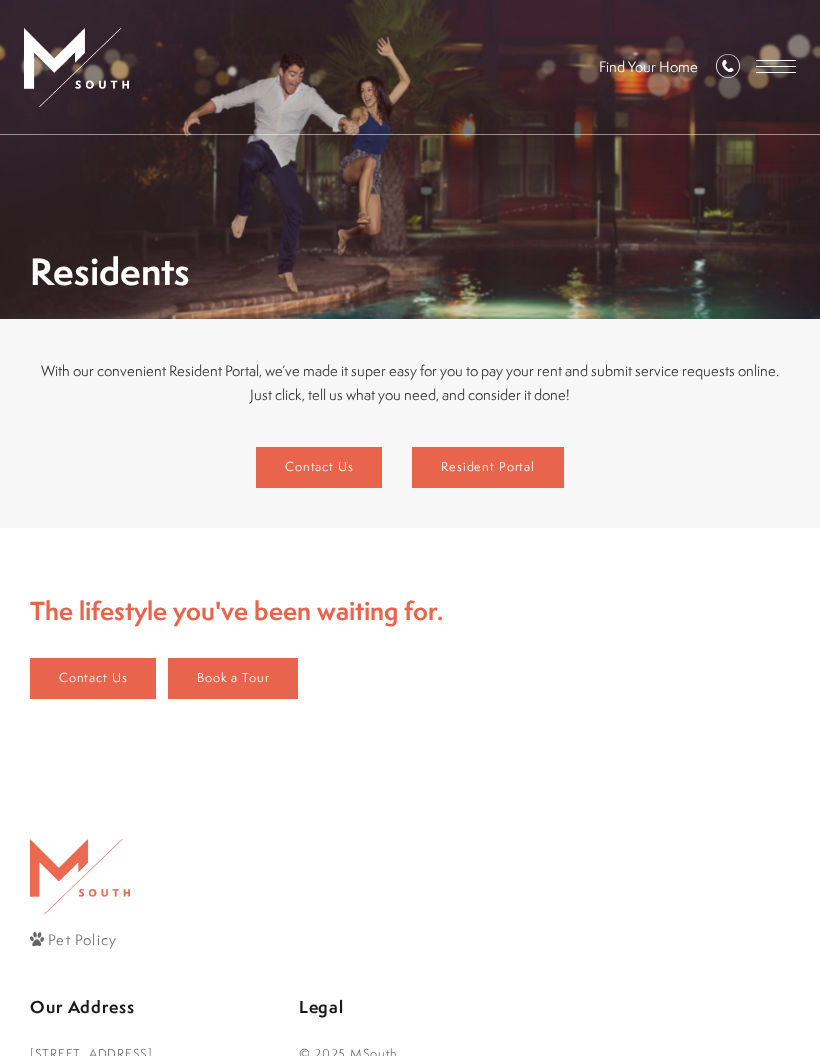 scroll, scrollTop: 0, scrollLeft: 0, axis: both 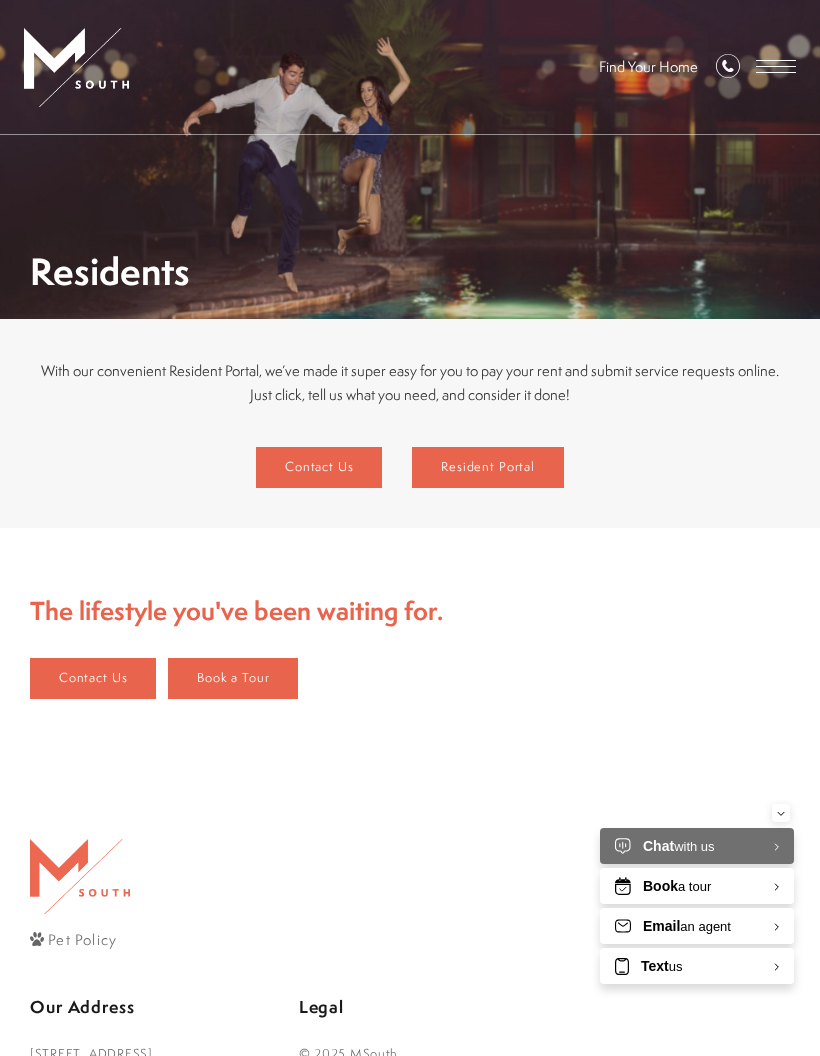 click on "Resident Portal" at bounding box center [488, 467] 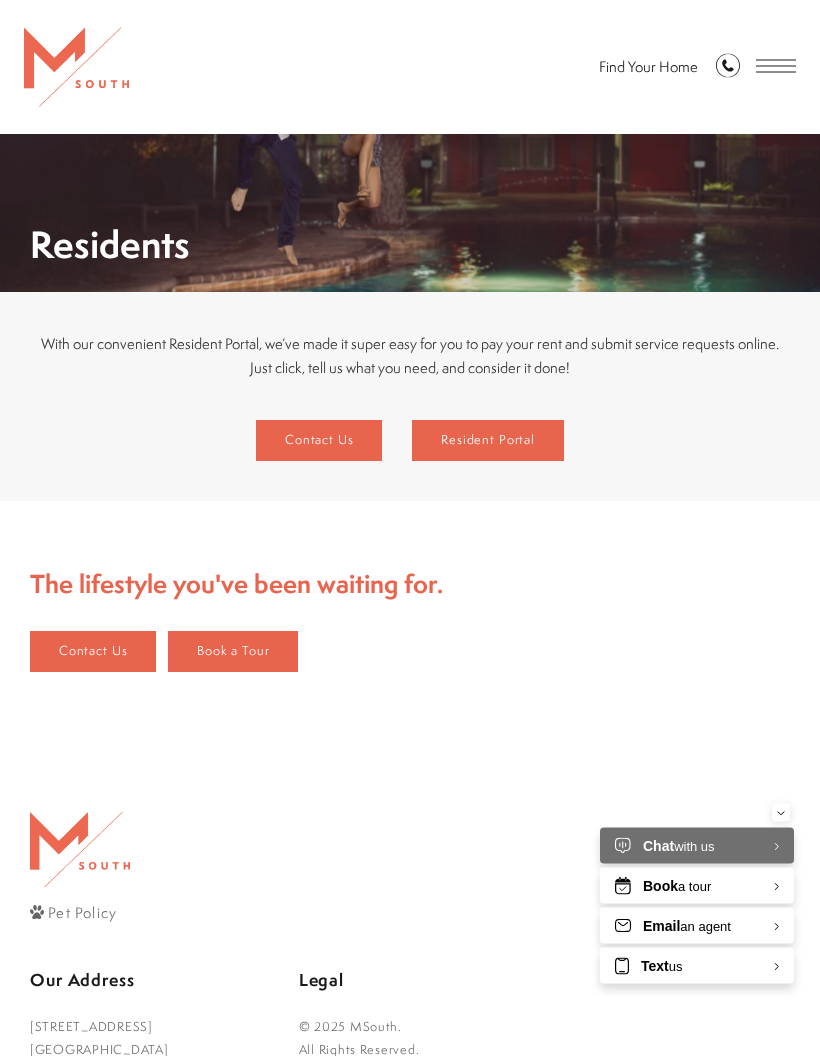 scroll, scrollTop: 26, scrollLeft: 0, axis: vertical 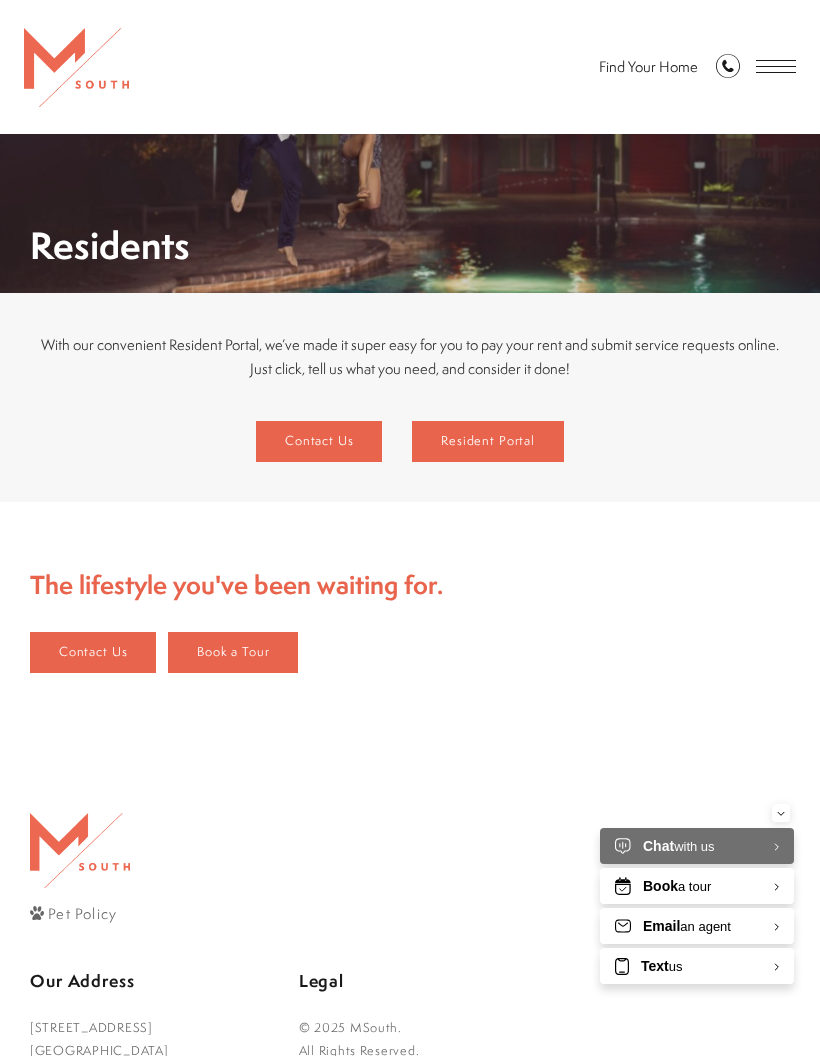 click on "Contact Us" at bounding box center (93, 652) 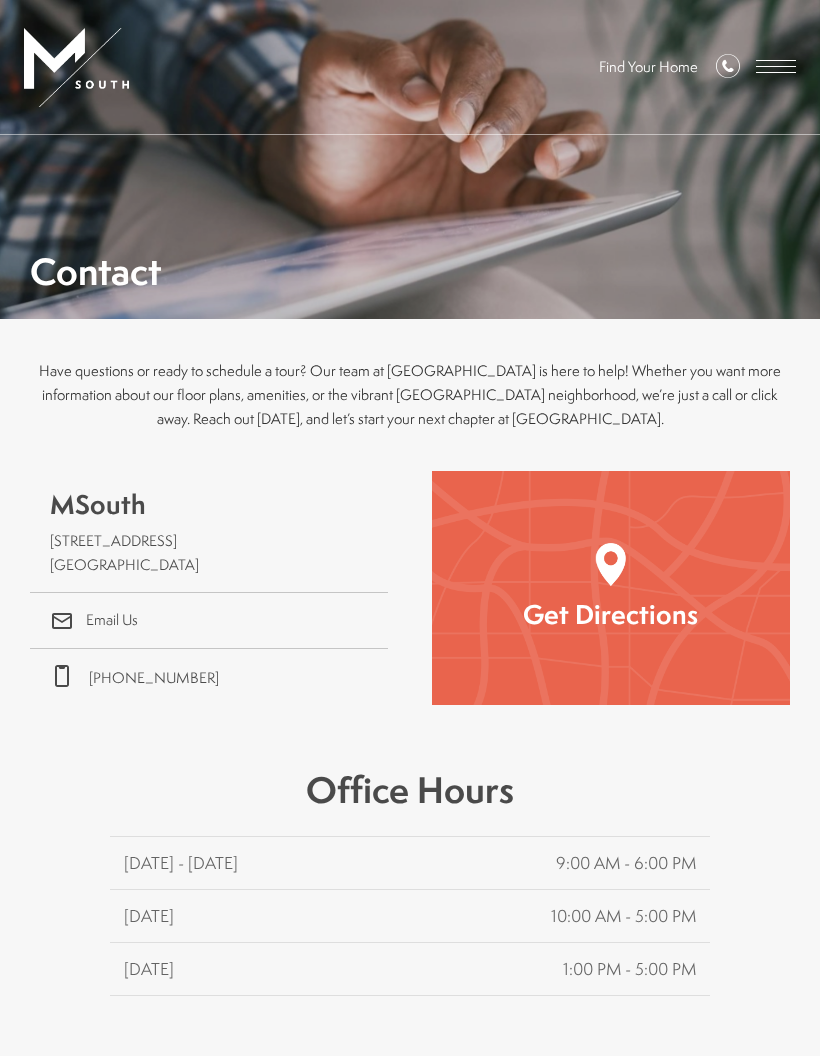 scroll, scrollTop: 0, scrollLeft: 0, axis: both 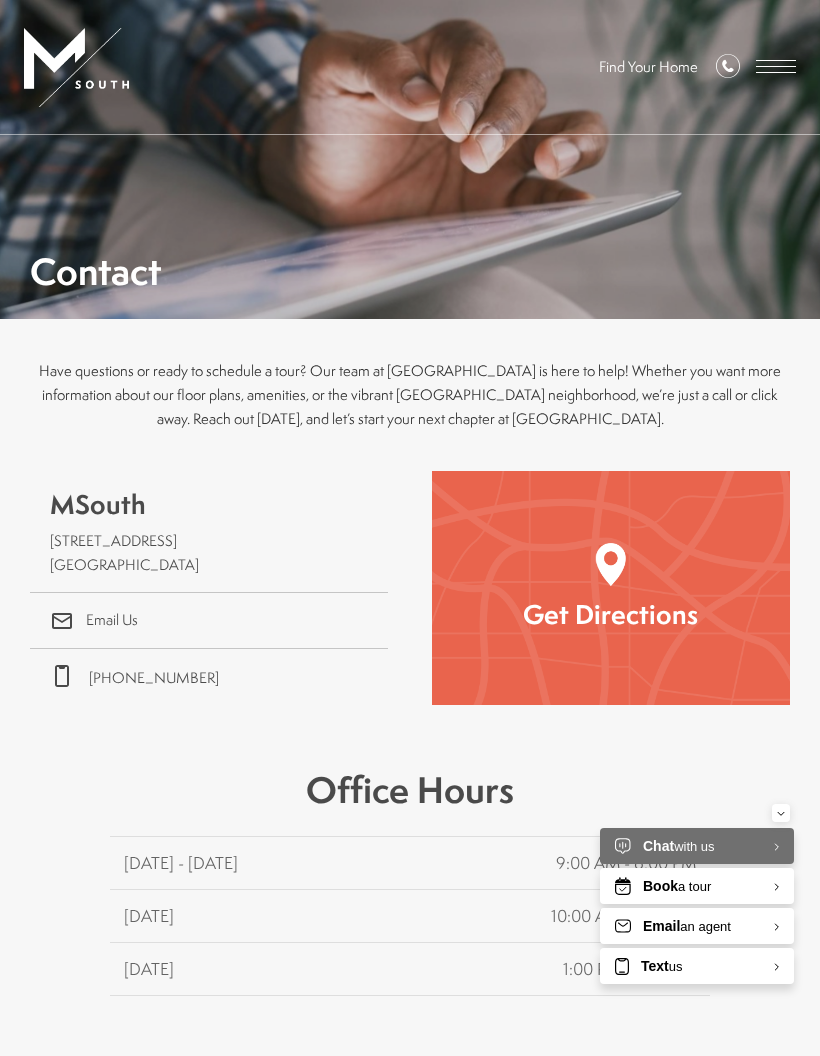 click at bounding box center [776, 66] 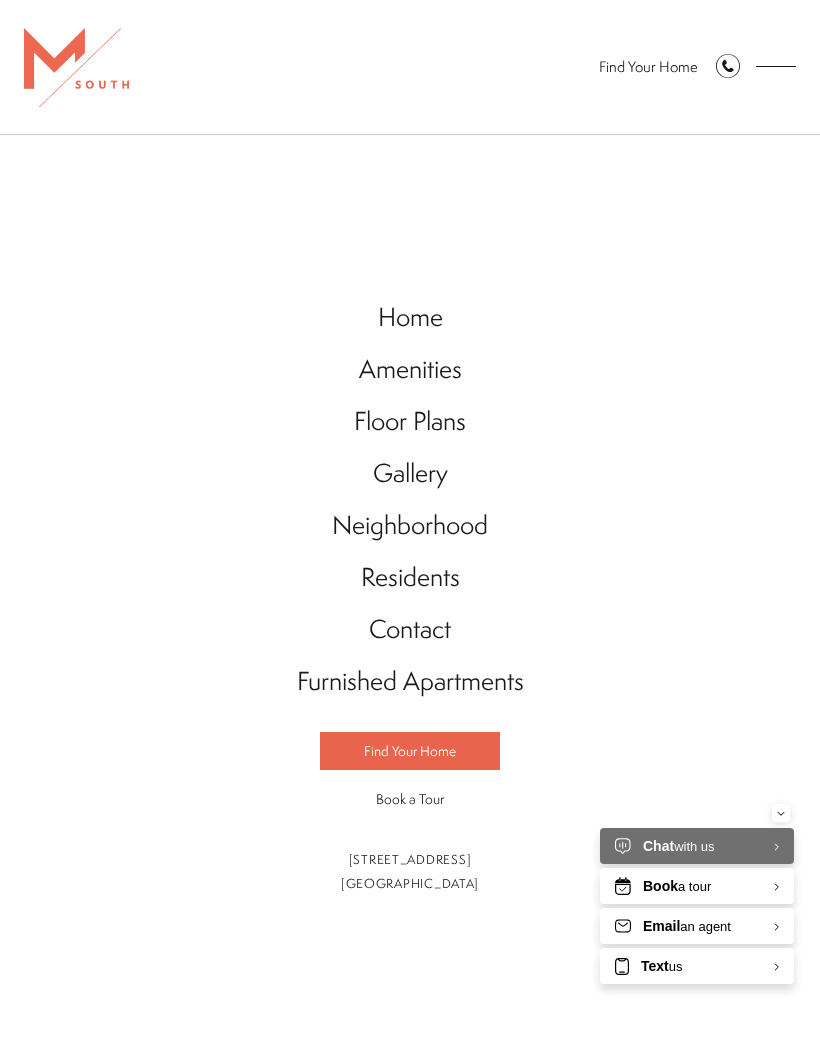 click on "Residents" at bounding box center (410, 577) 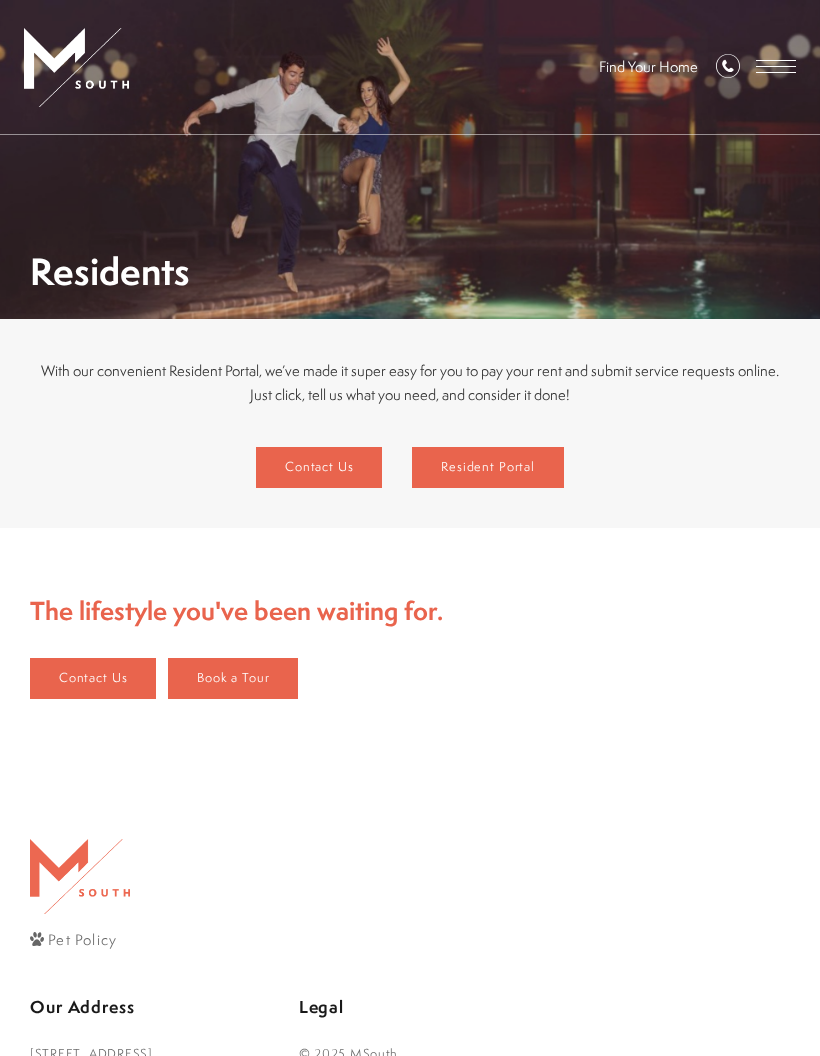 scroll, scrollTop: 0, scrollLeft: 0, axis: both 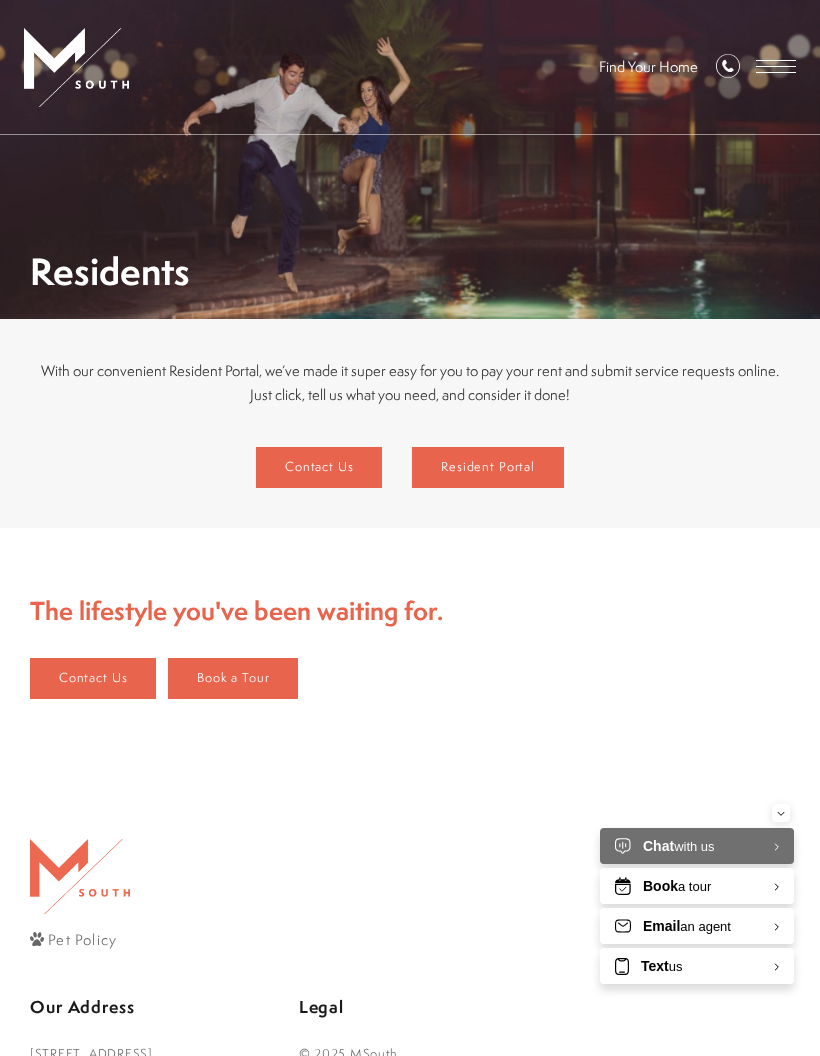click 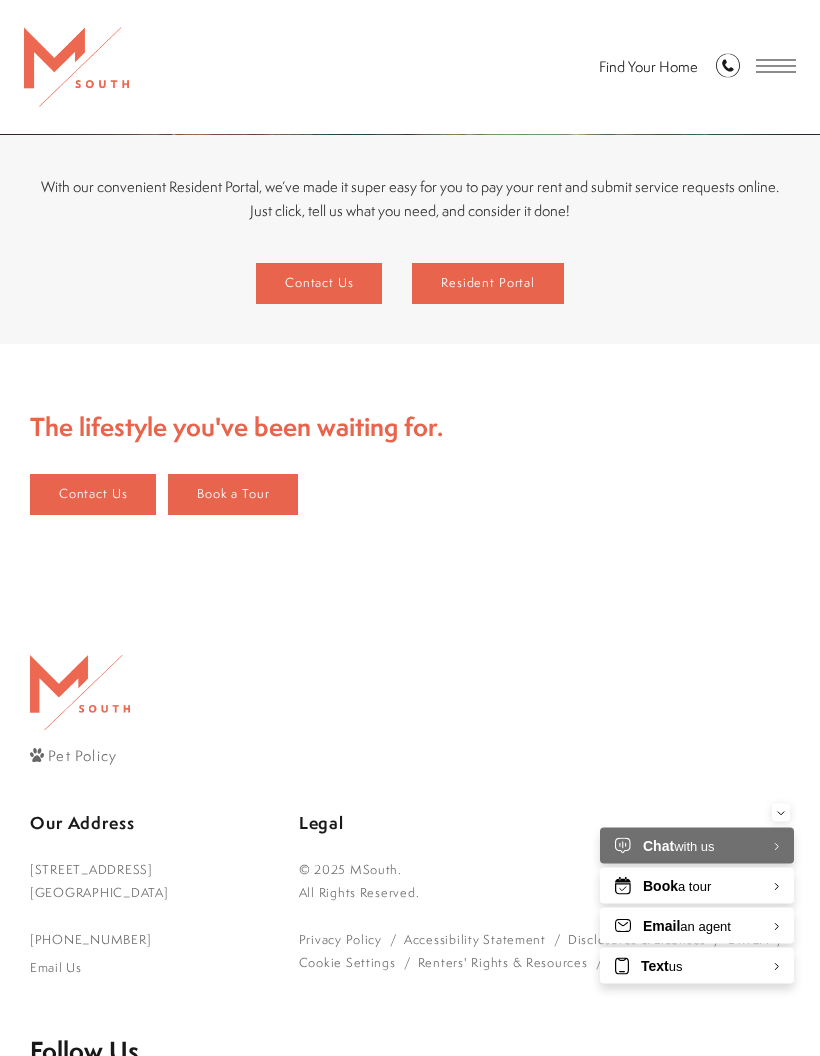 scroll, scrollTop: 184, scrollLeft: 0, axis: vertical 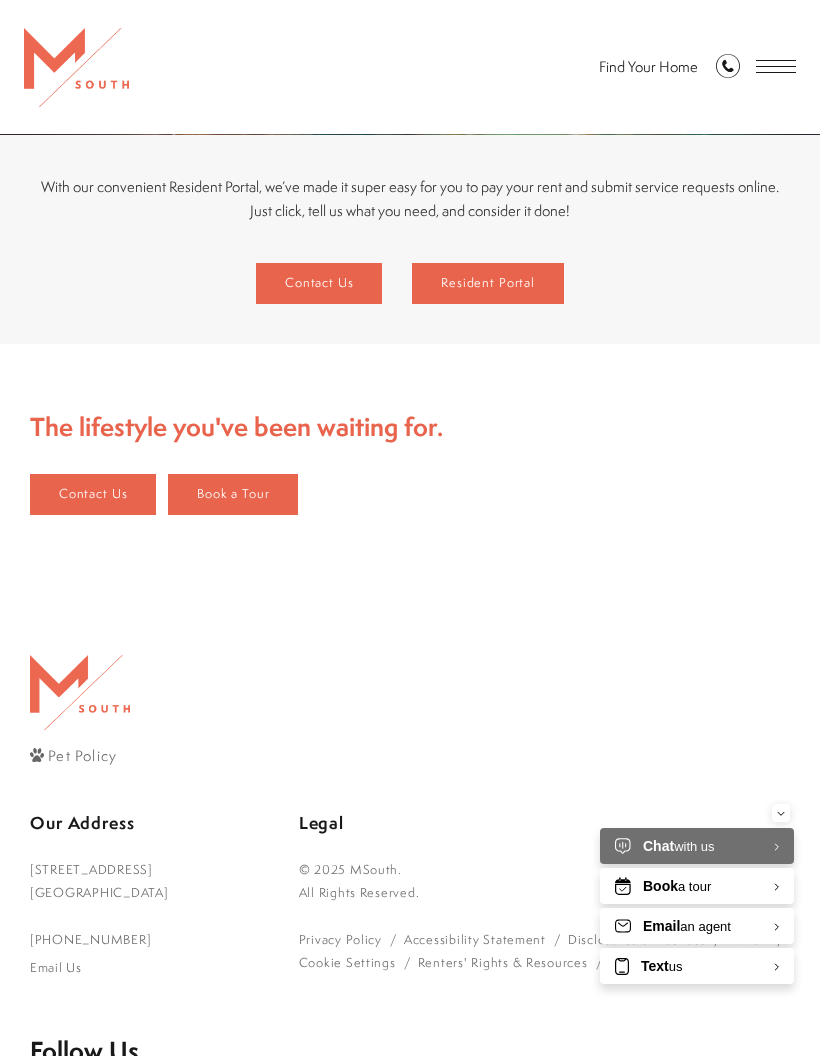 click on "Contact Us" at bounding box center (93, 494) 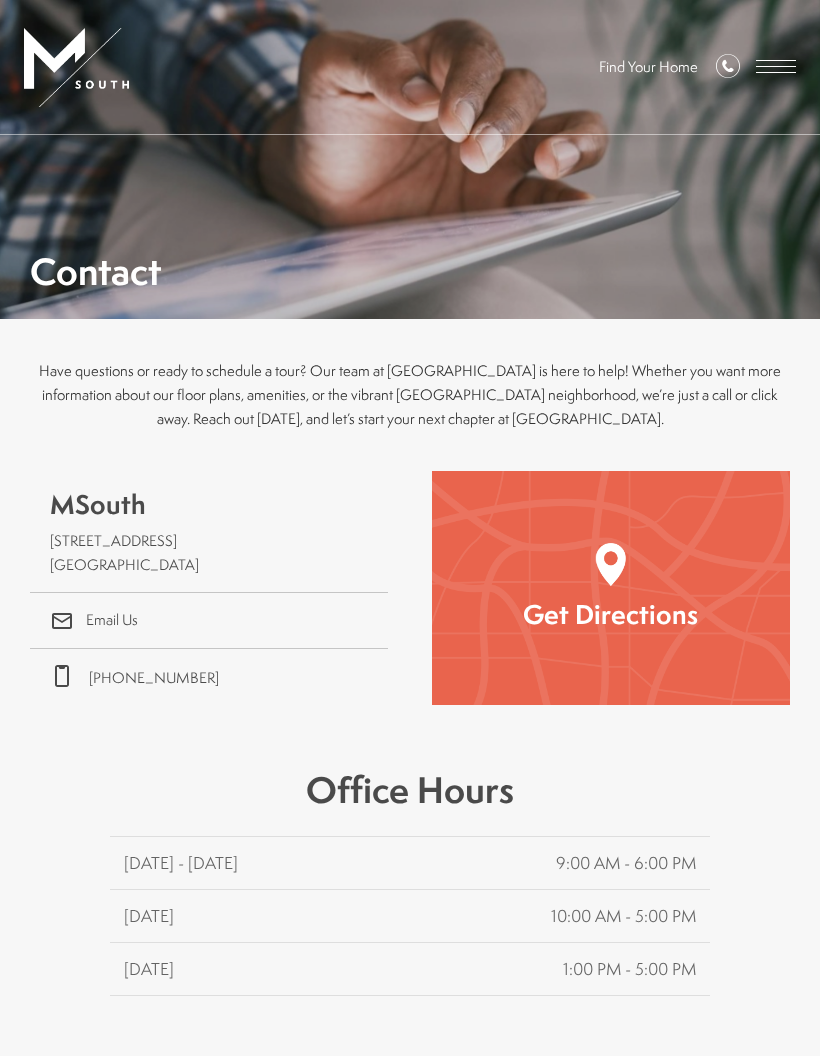 scroll, scrollTop: 0, scrollLeft: 0, axis: both 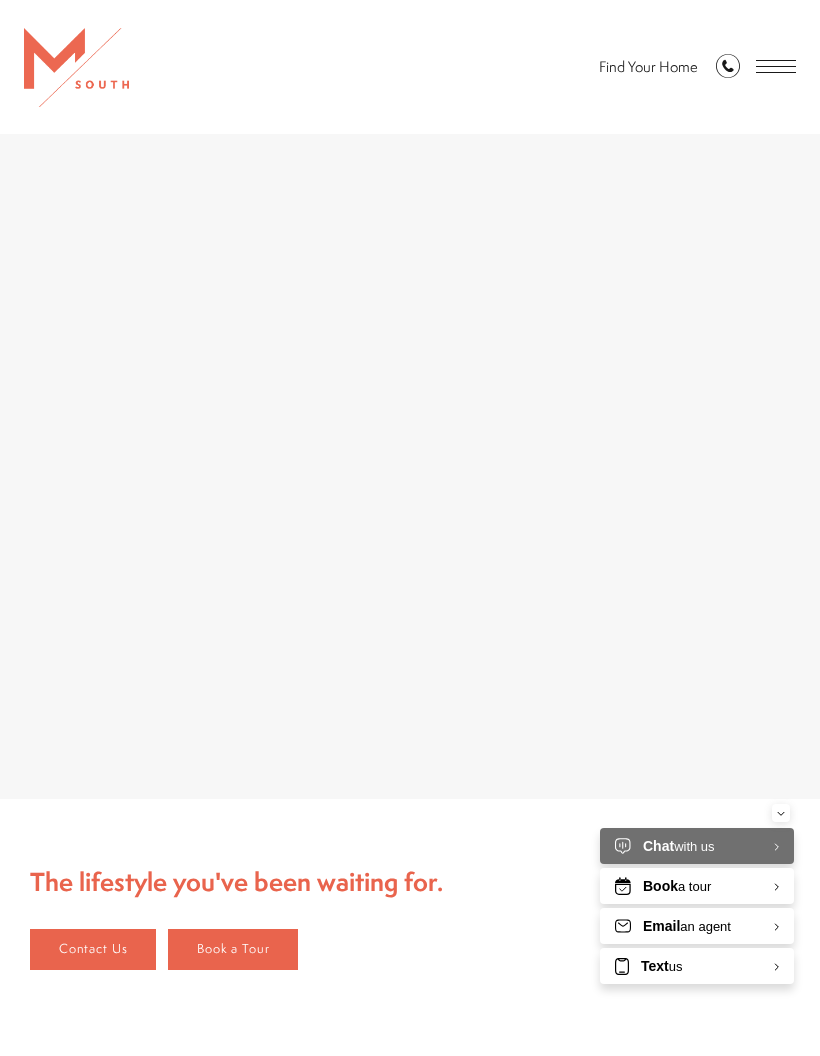 click on "Contact Us" at bounding box center (93, 949) 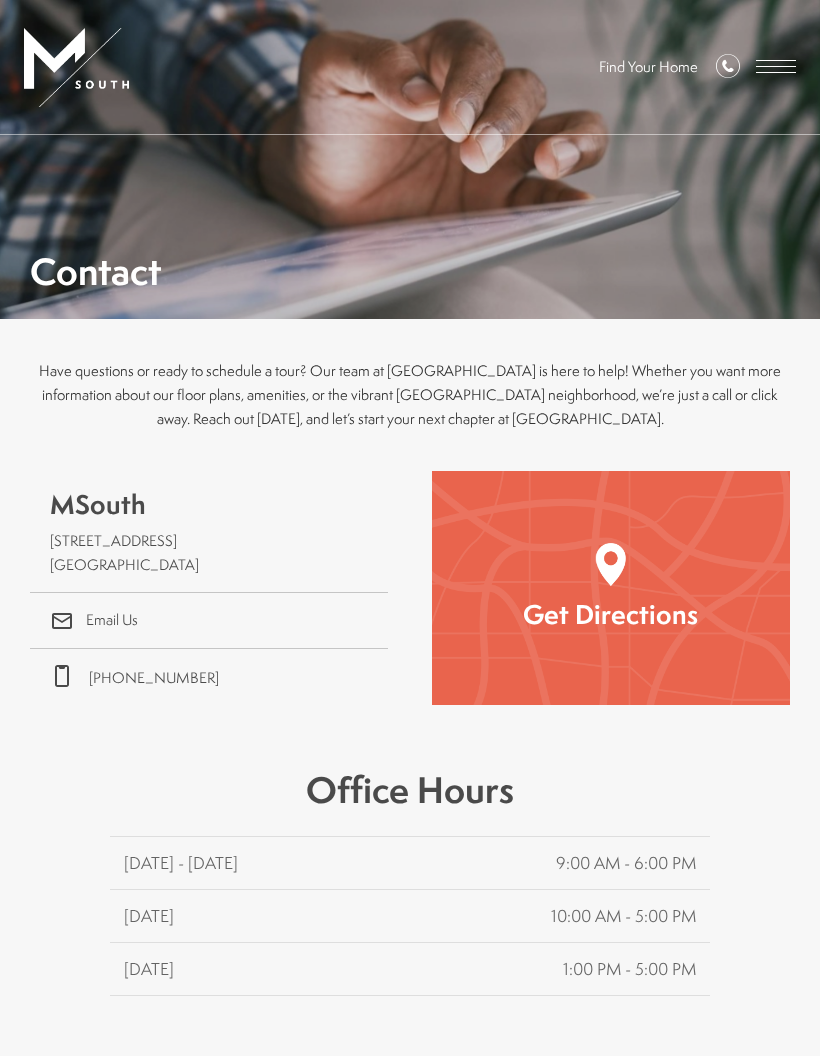 scroll, scrollTop: 0, scrollLeft: 0, axis: both 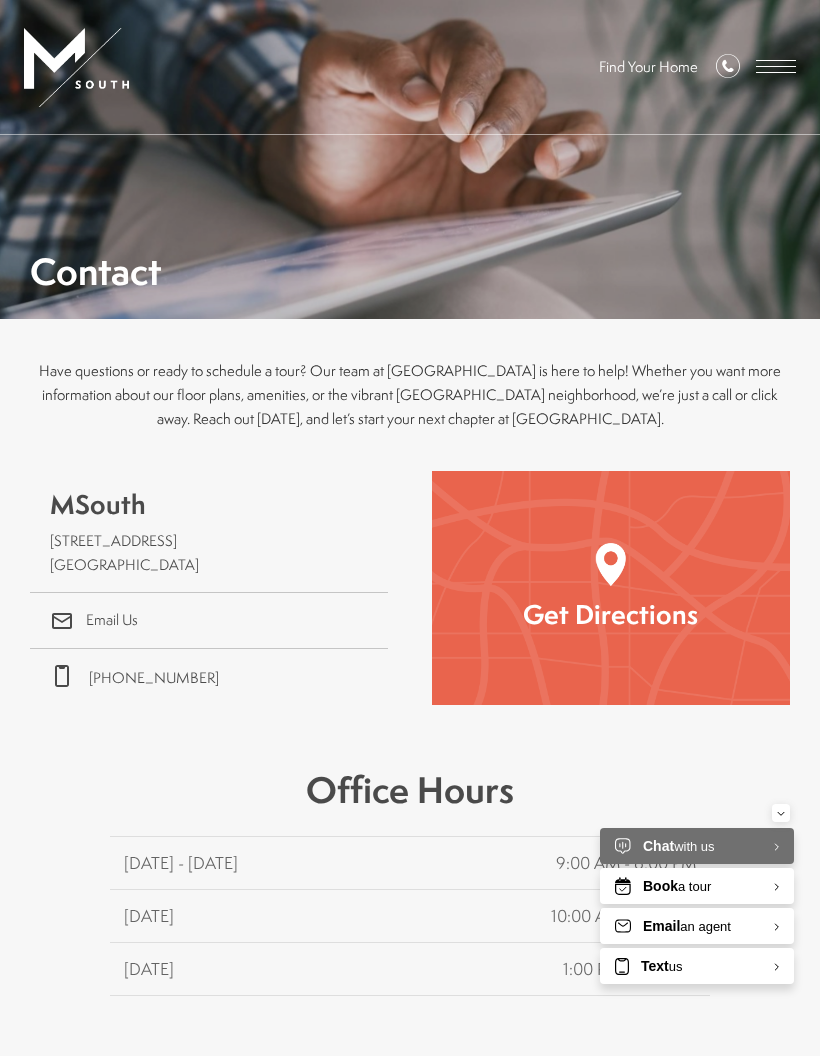 click at bounding box center [776, 72] 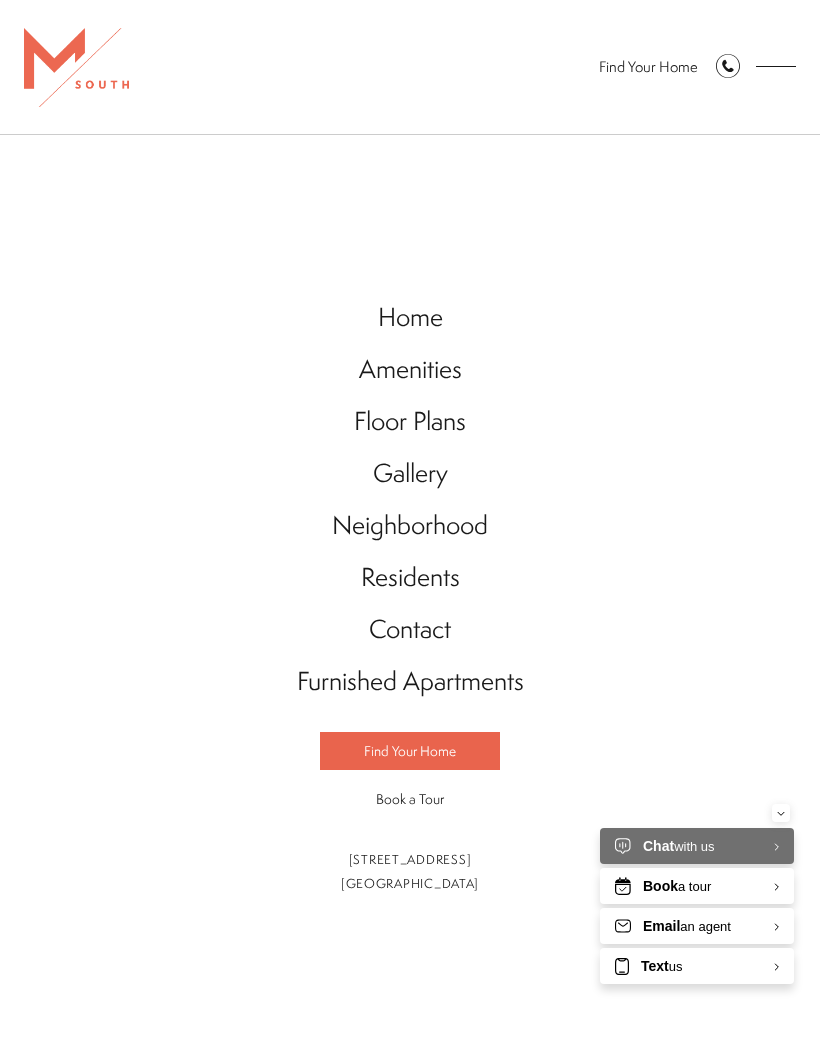 click on "Residents" at bounding box center (410, 577) 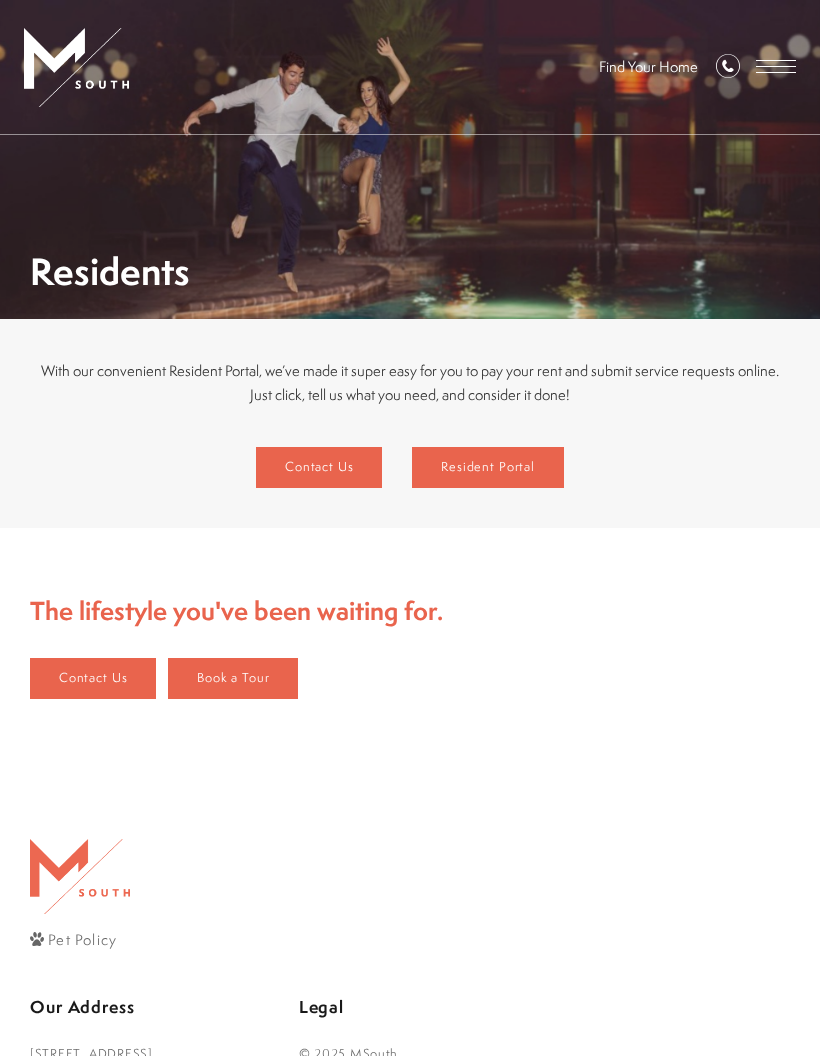 scroll, scrollTop: 0, scrollLeft: 0, axis: both 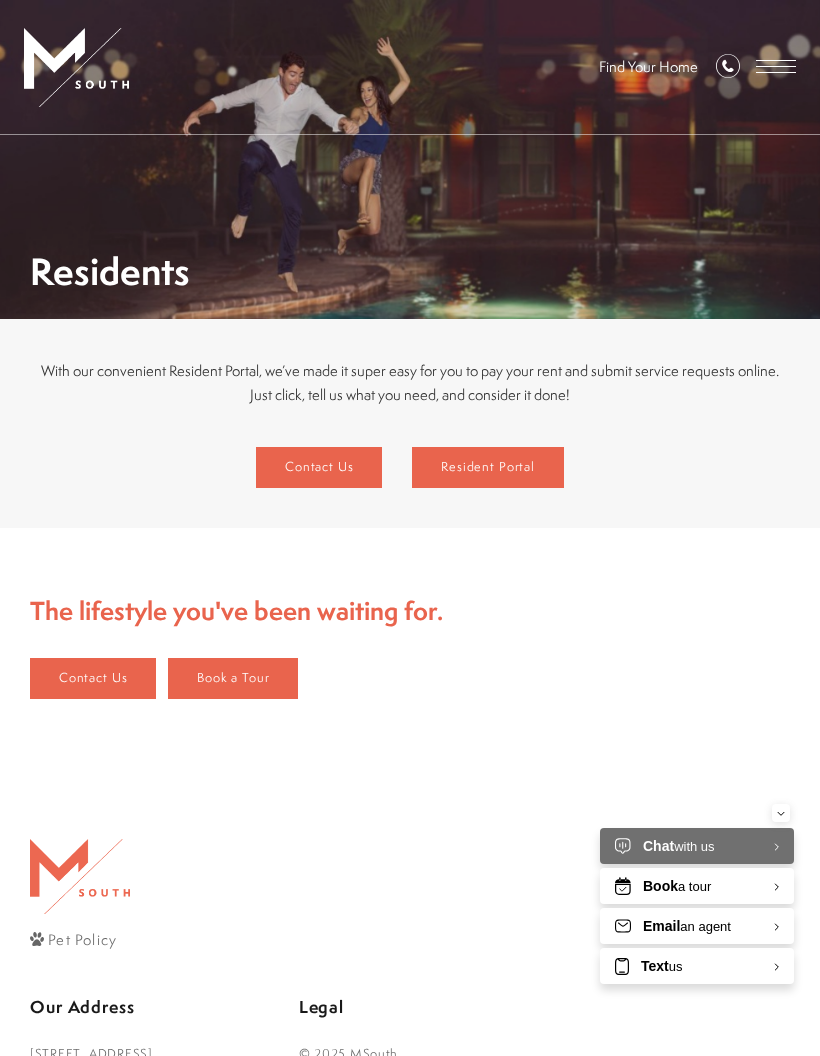 click on "Resident Portal" at bounding box center (488, 467) 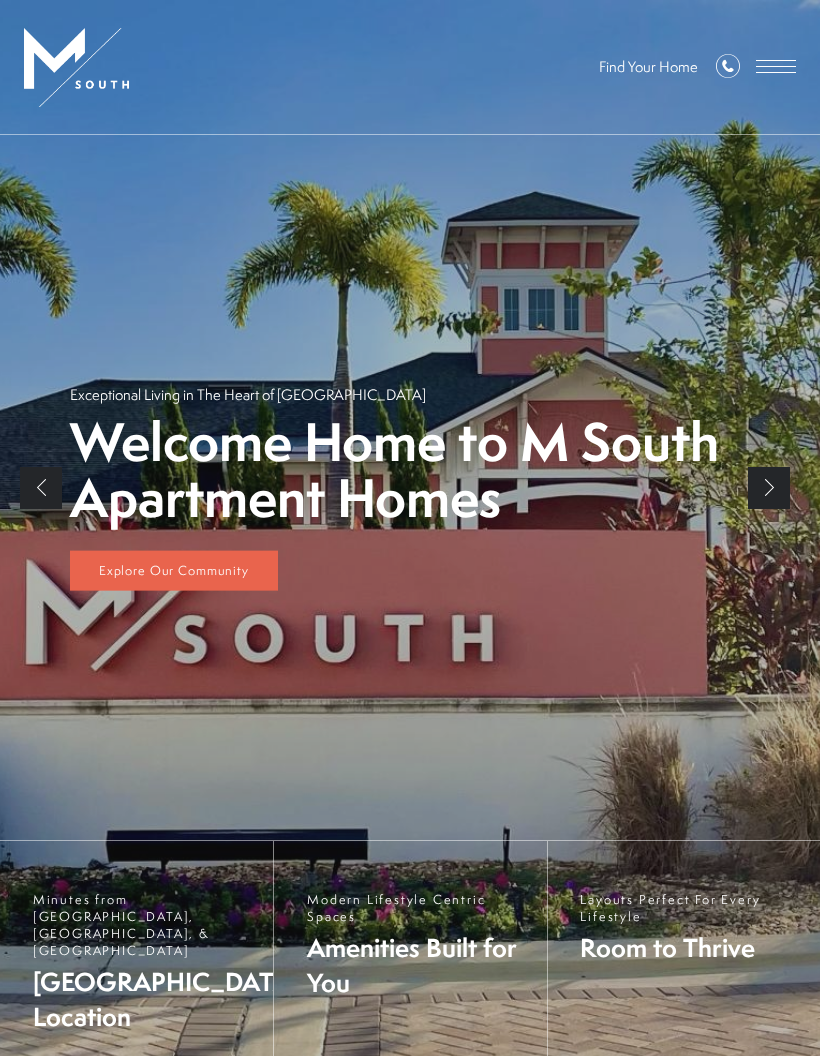 scroll, scrollTop: 0, scrollLeft: 0, axis: both 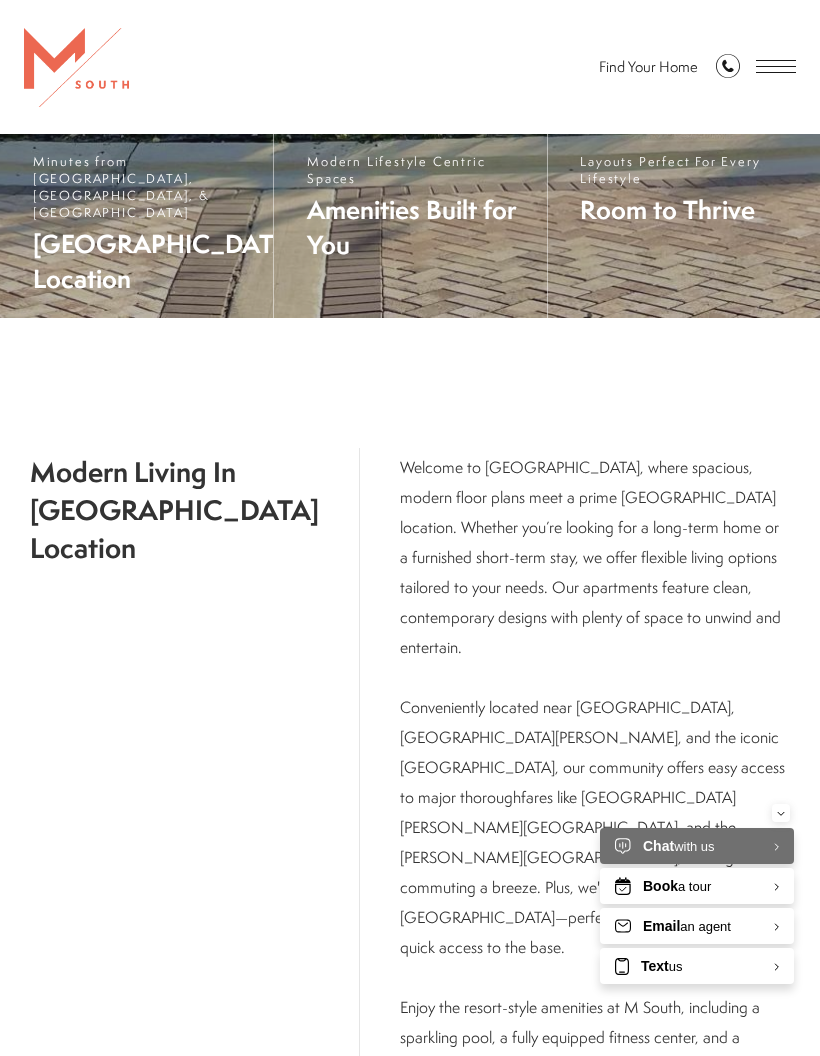 click on "Apply Now" at bounding box center [462, 1223] 